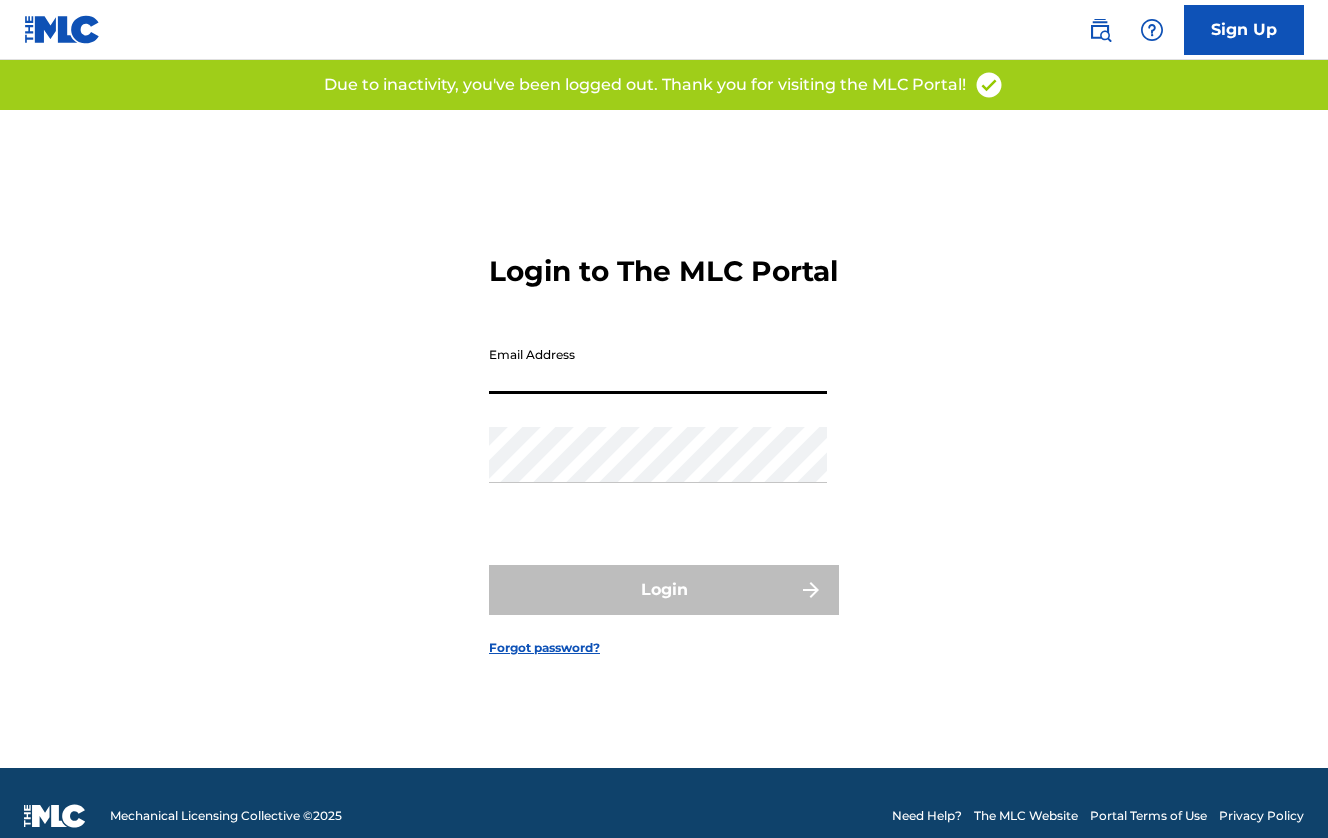 scroll, scrollTop: 0, scrollLeft: 0, axis: both 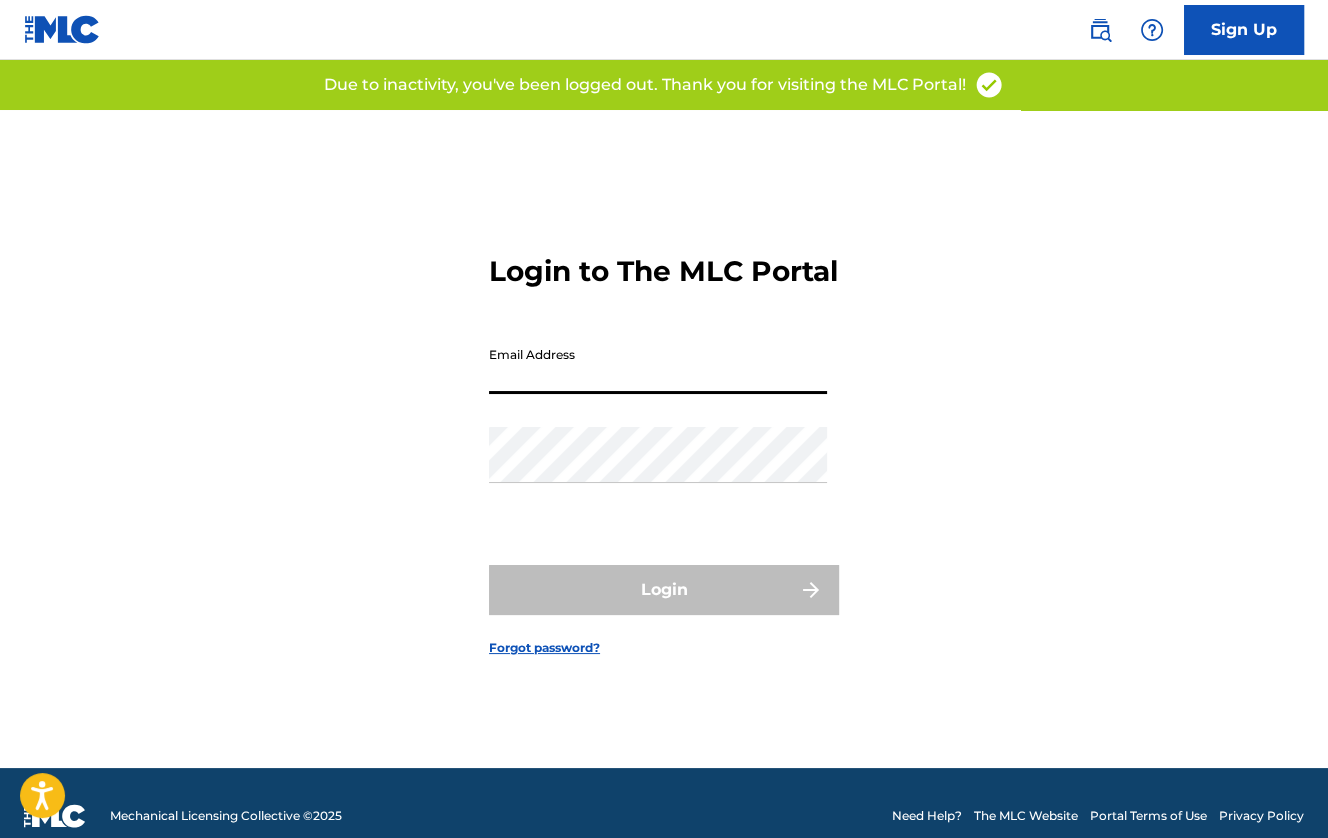 type on "[EMAIL]" 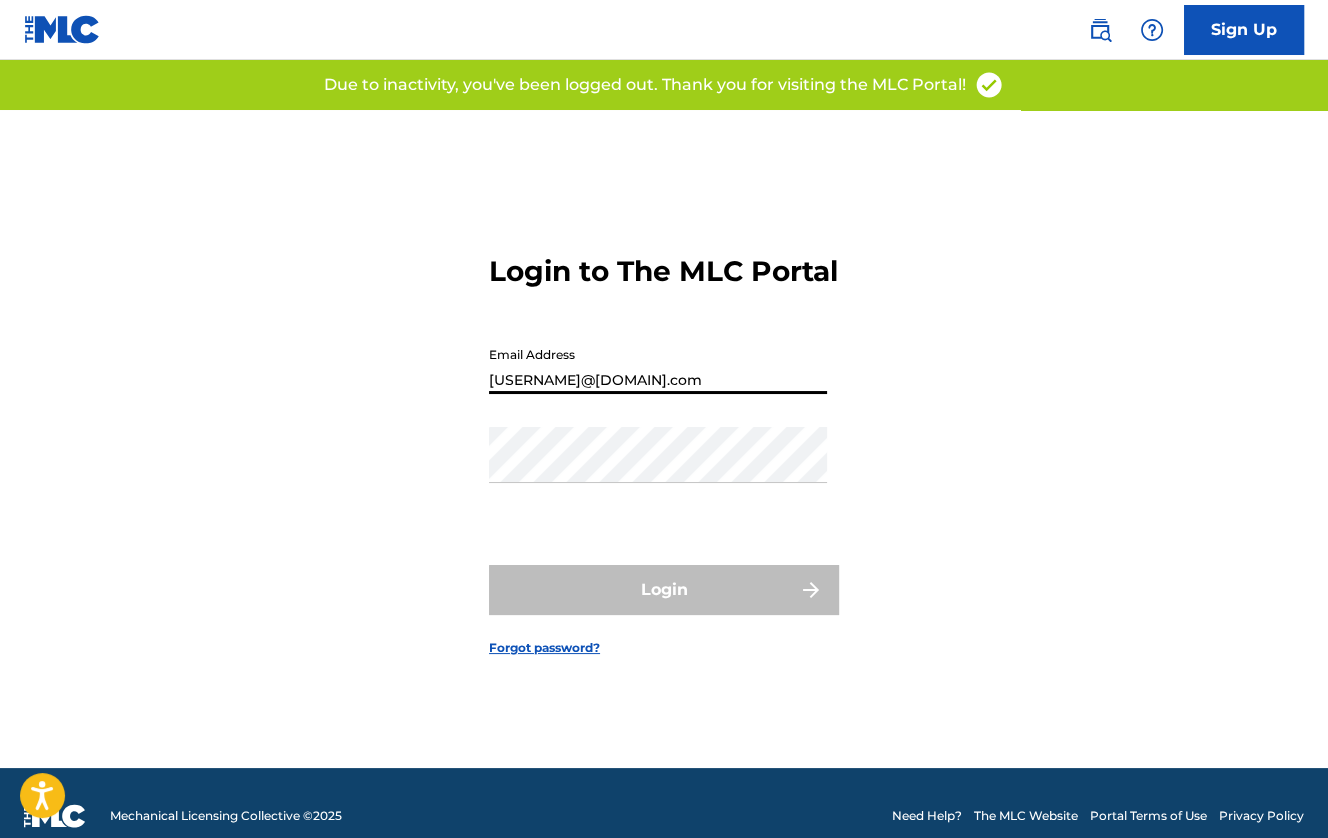 click on "Login" at bounding box center [664, 590] 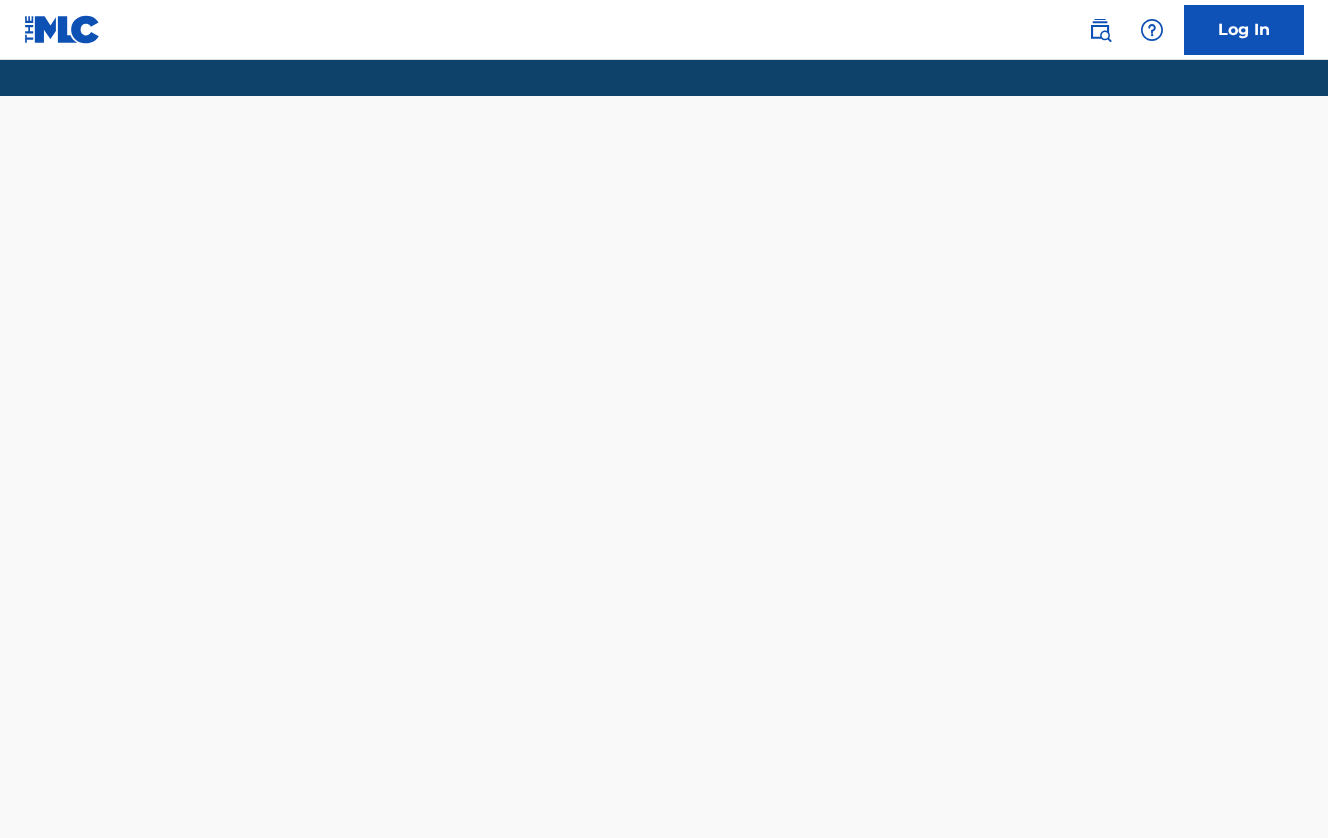 scroll, scrollTop: 0, scrollLeft: 0, axis: both 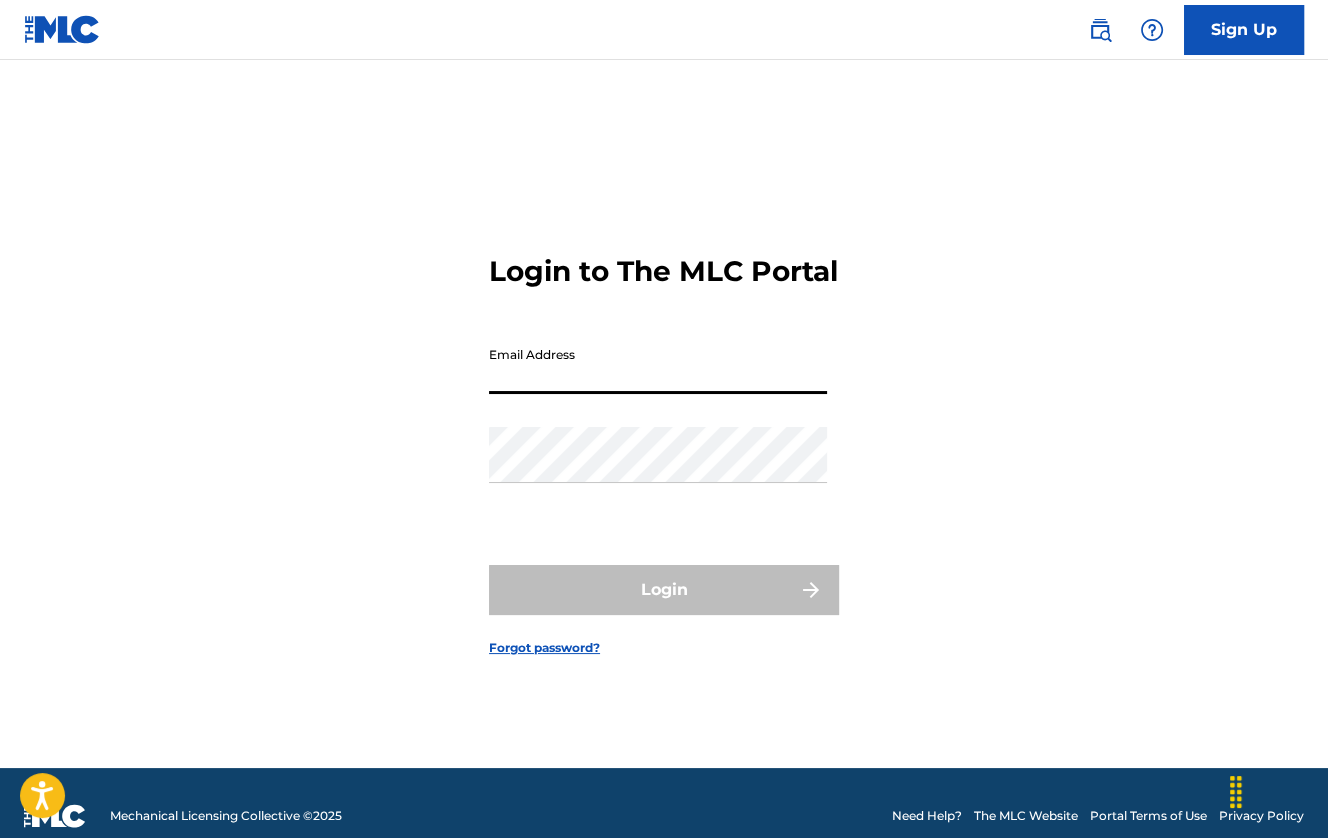 type on "[EMAIL]" 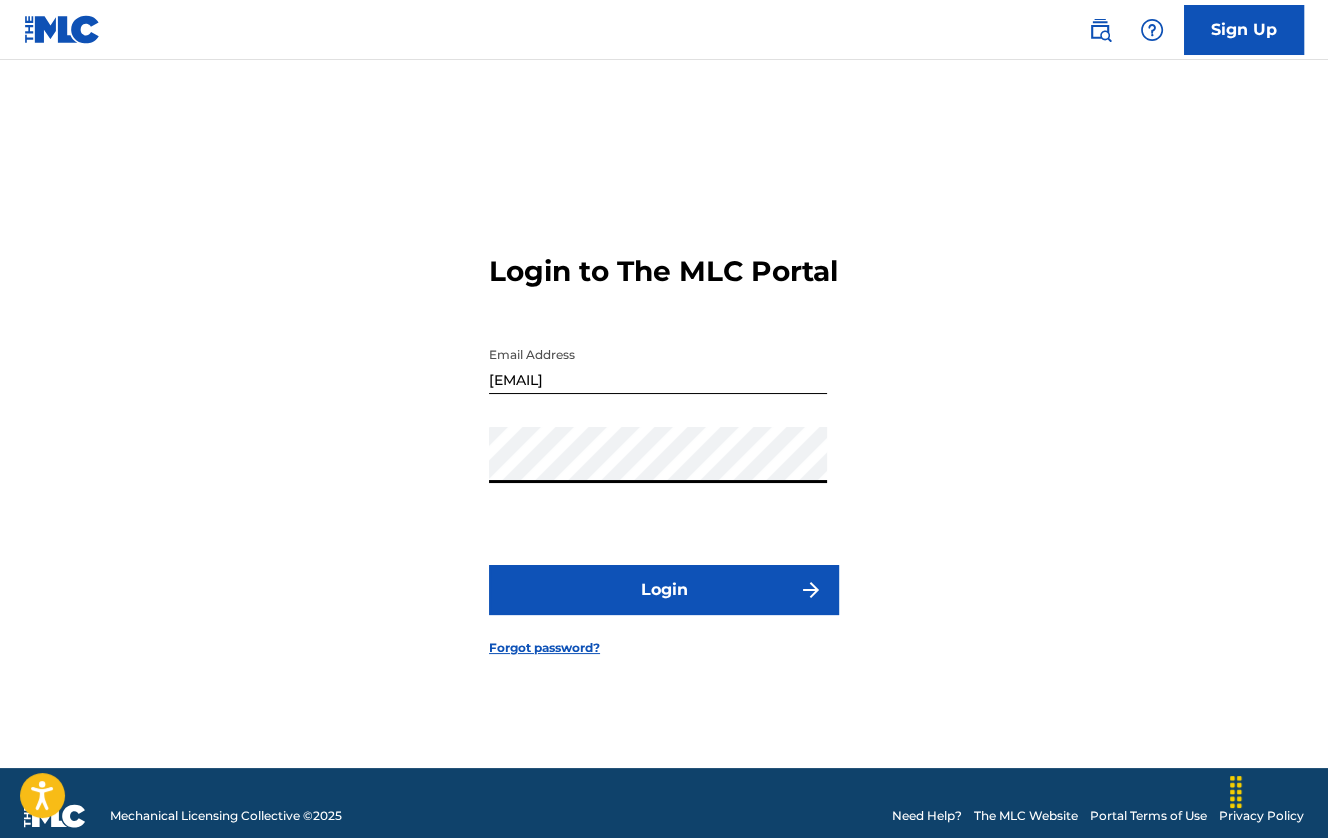 click on "Login to The MLC Portal Email Address [EMAIL] Password Login Forgot password?" at bounding box center [664, 439] 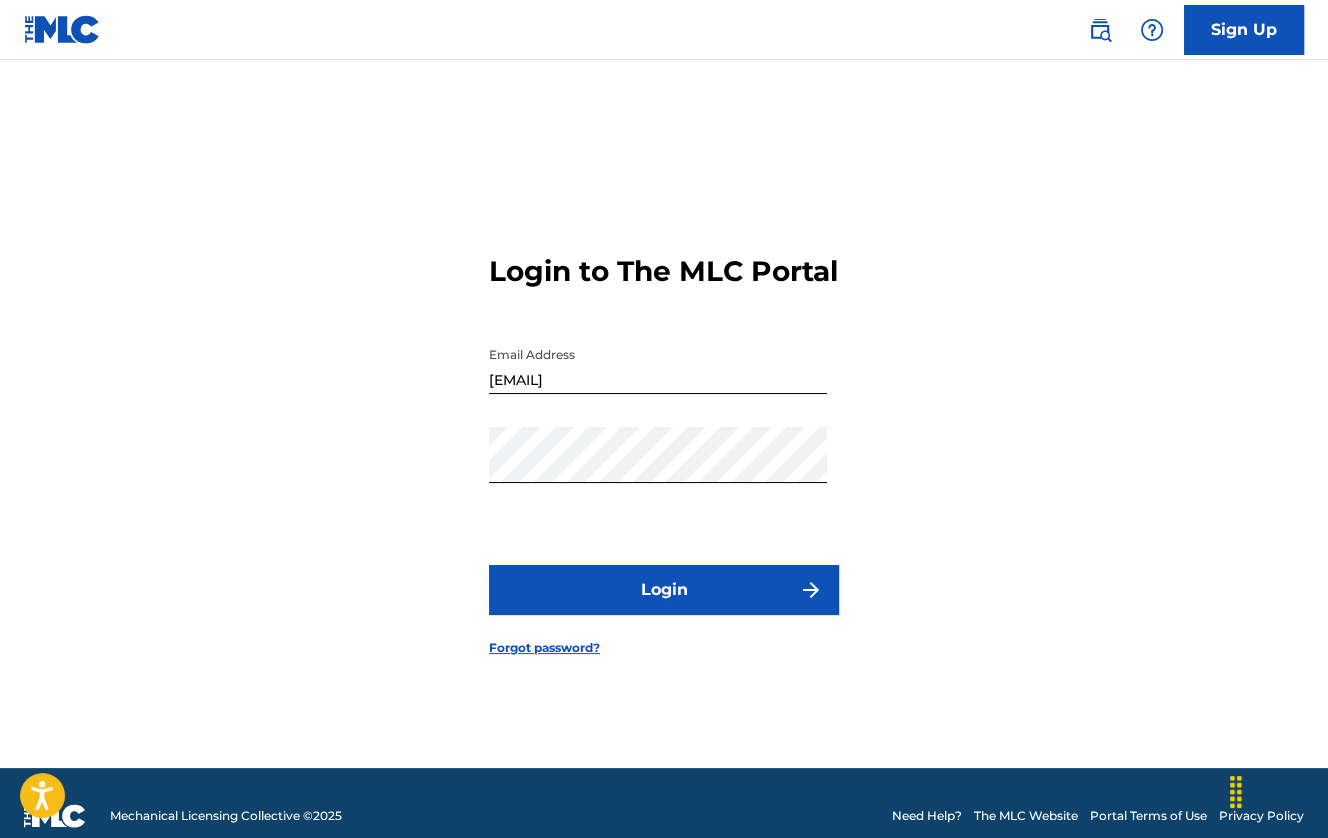 click on "Forgot password?" at bounding box center (544, 648) 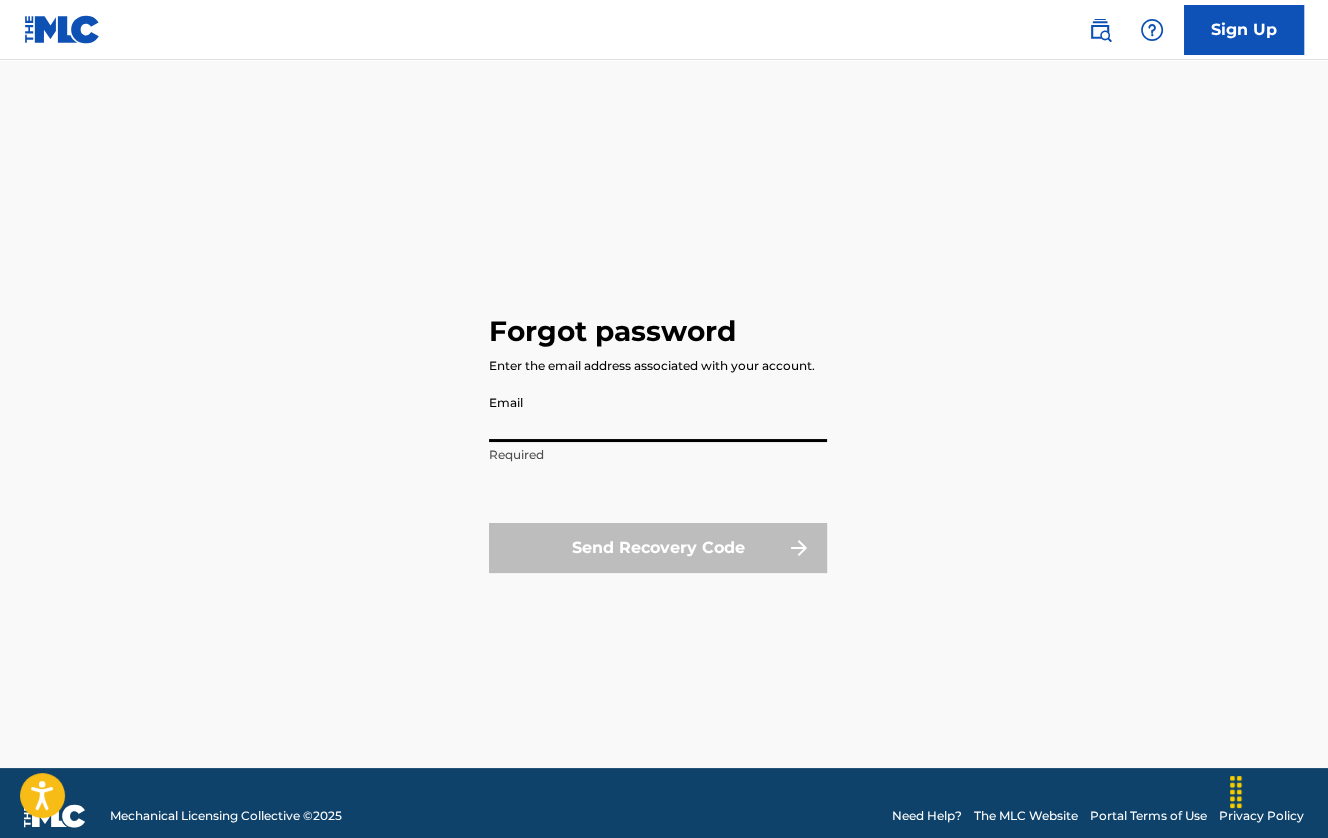 click on "Forgot password Enter the email address associated with your account. Email Required Send Recovery Code" at bounding box center [664, 439] 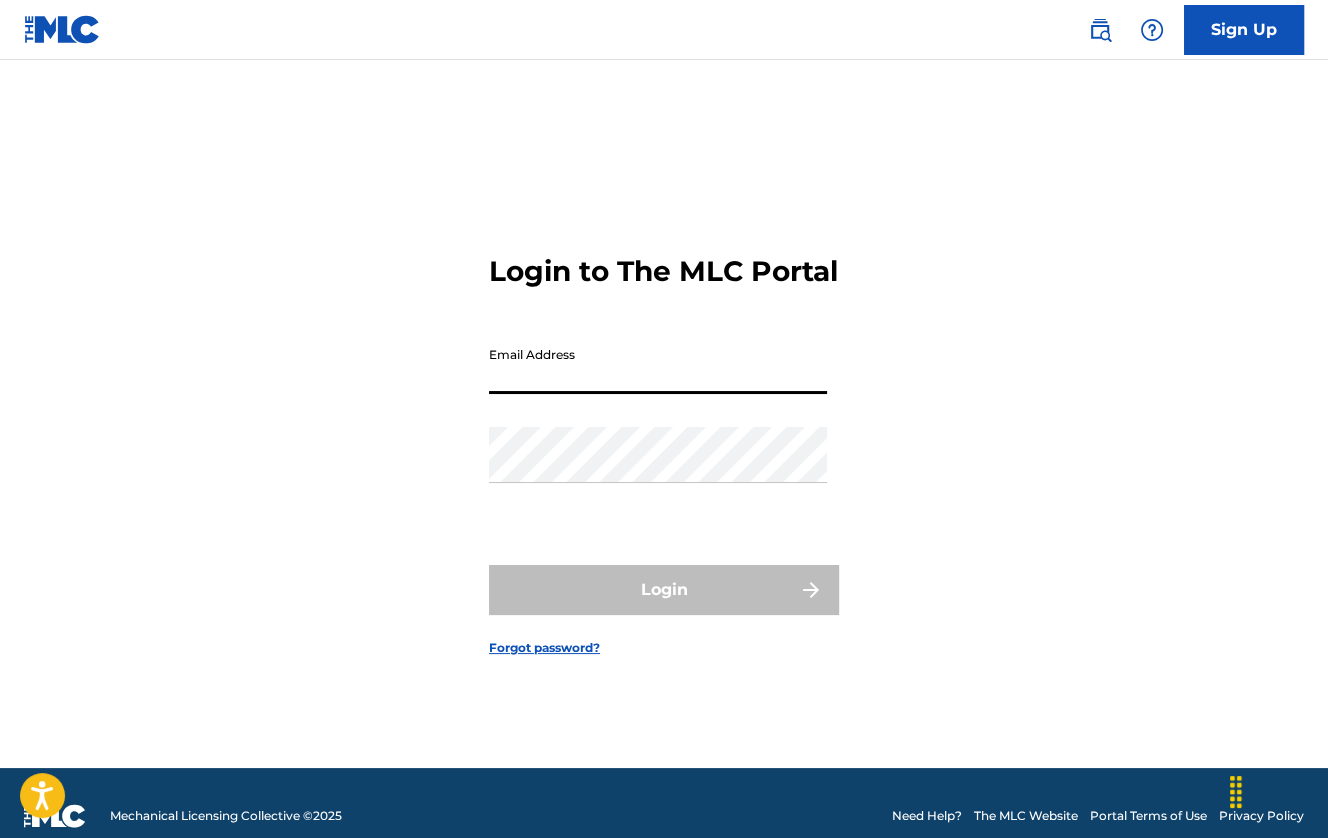 type on "[EMAIL]" 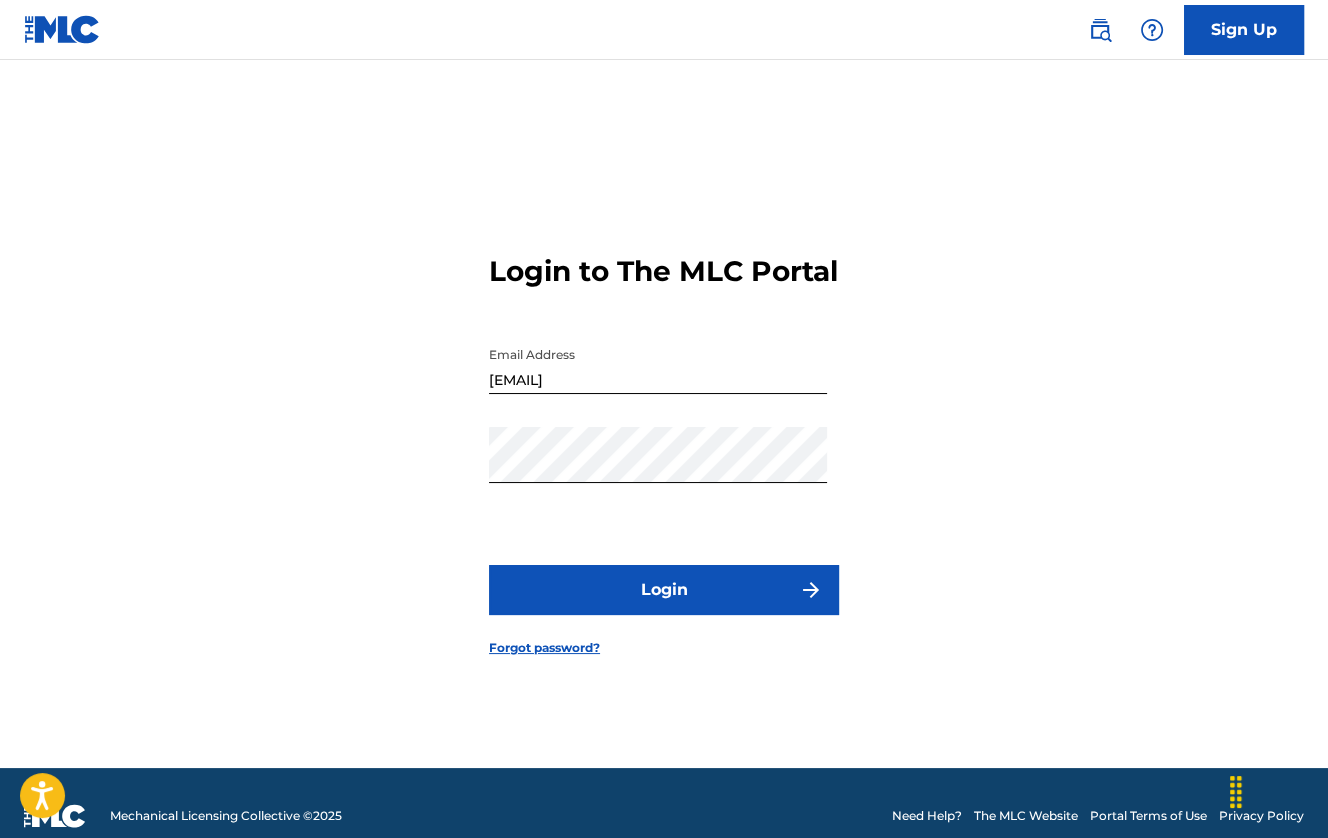 click on "Login" at bounding box center (664, 590) 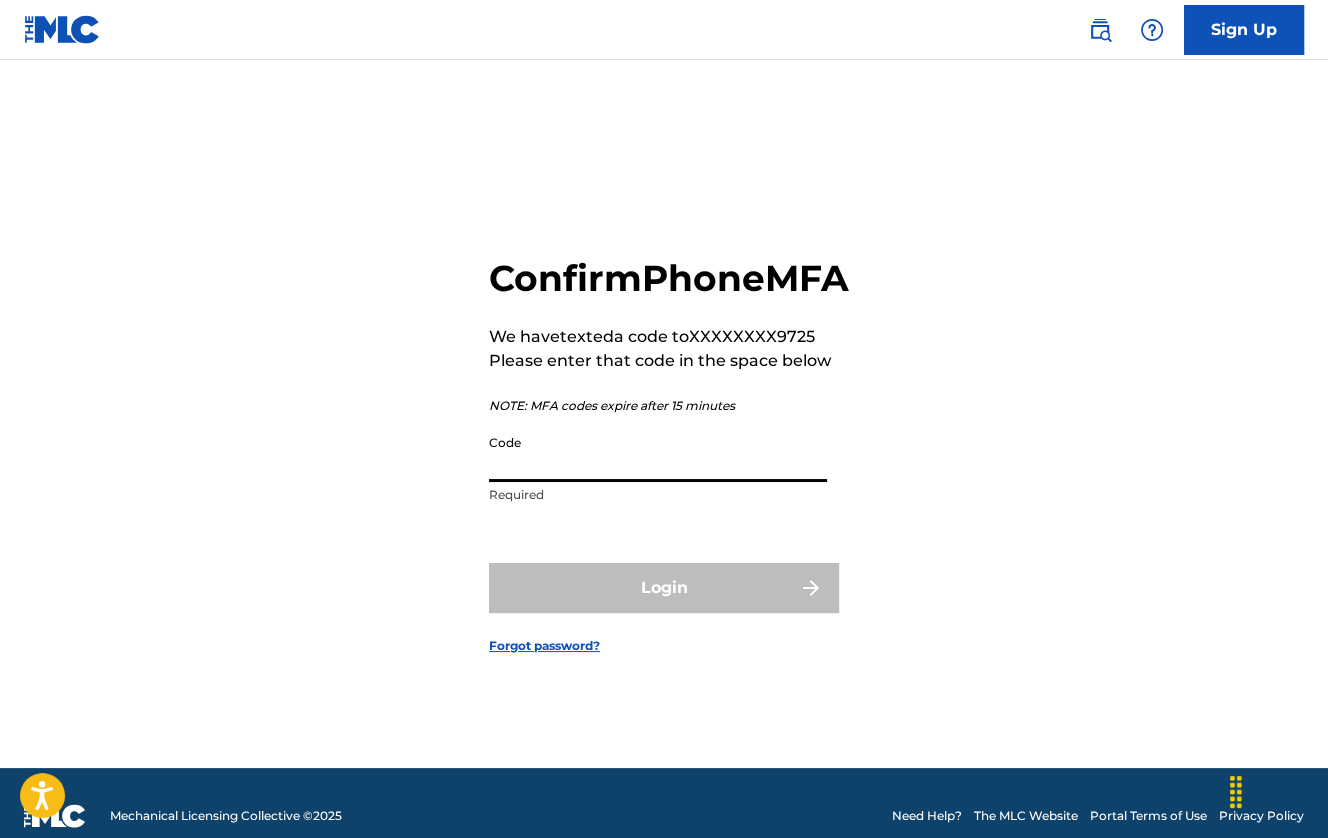 click on "Code" at bounding box center [658, 453] 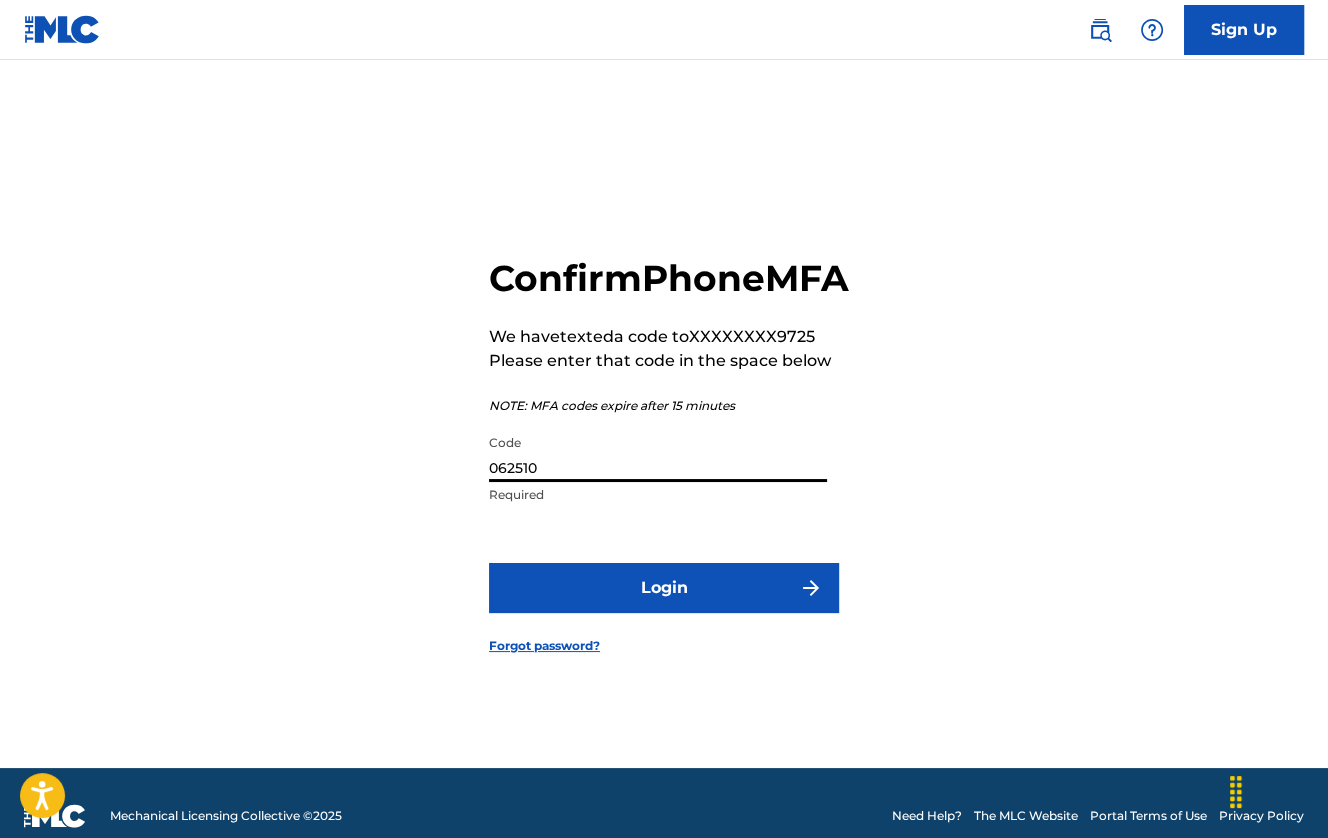 type on "062510" 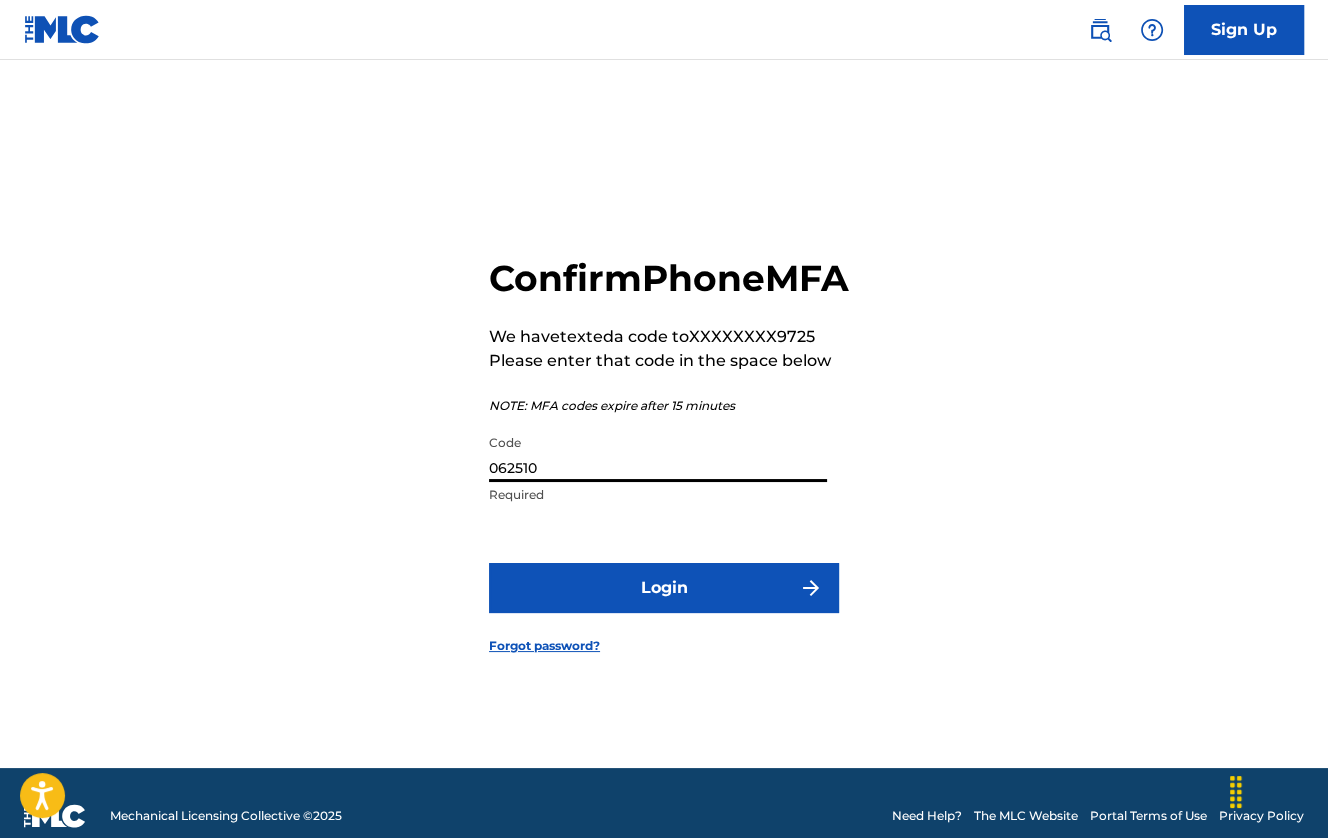 click on "Login" at bounding box center [664, 588] 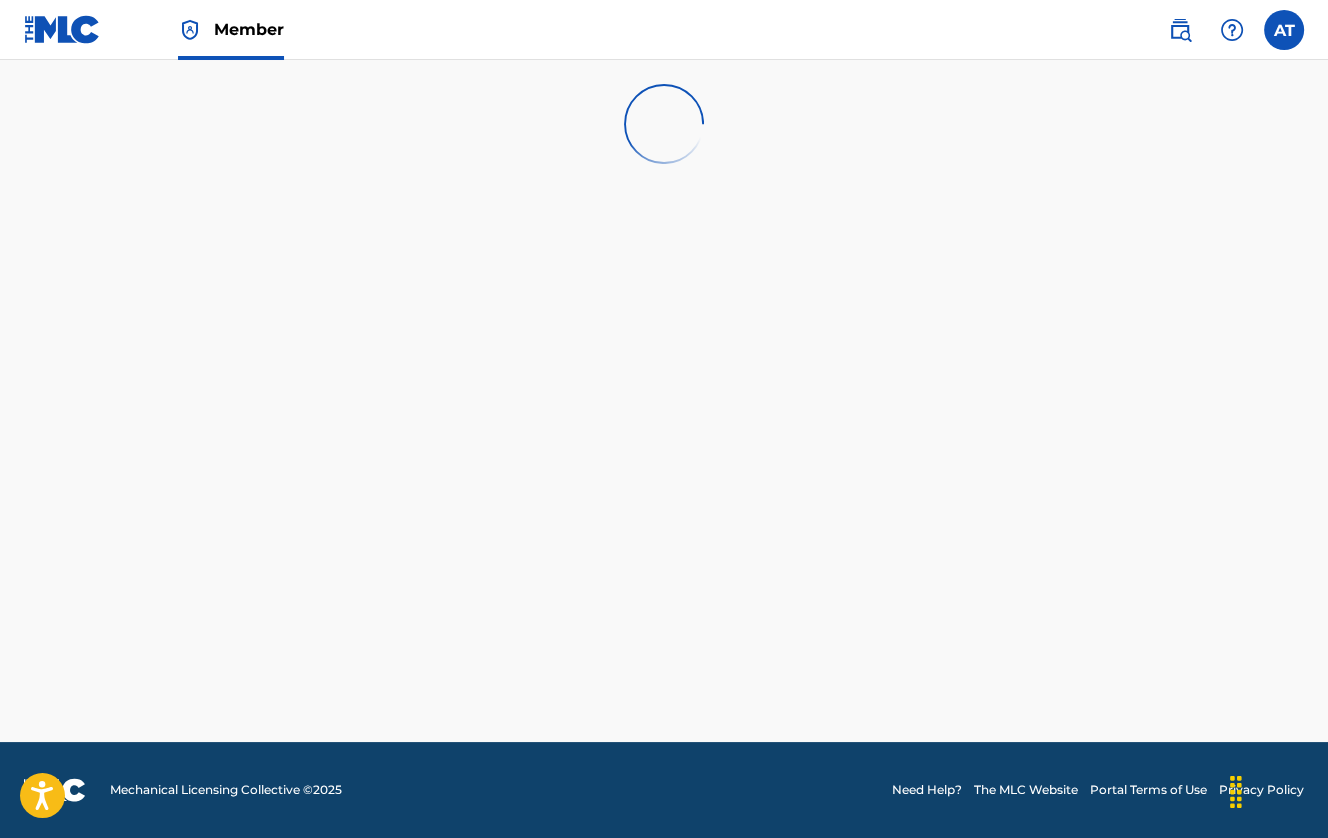 scroll, scrollTop: 0, scrollLeft: 0, axis: both 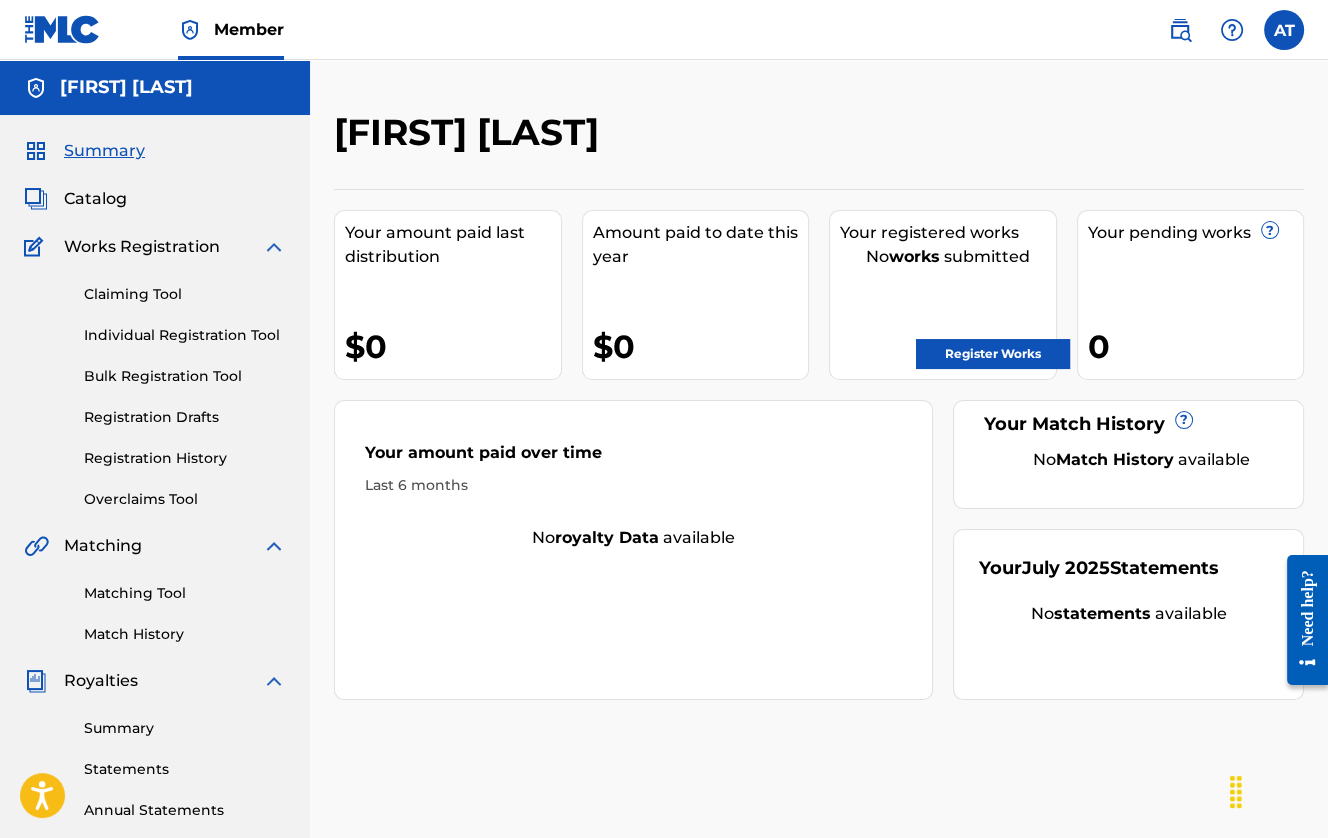 click at bounding box center [1284, 30] 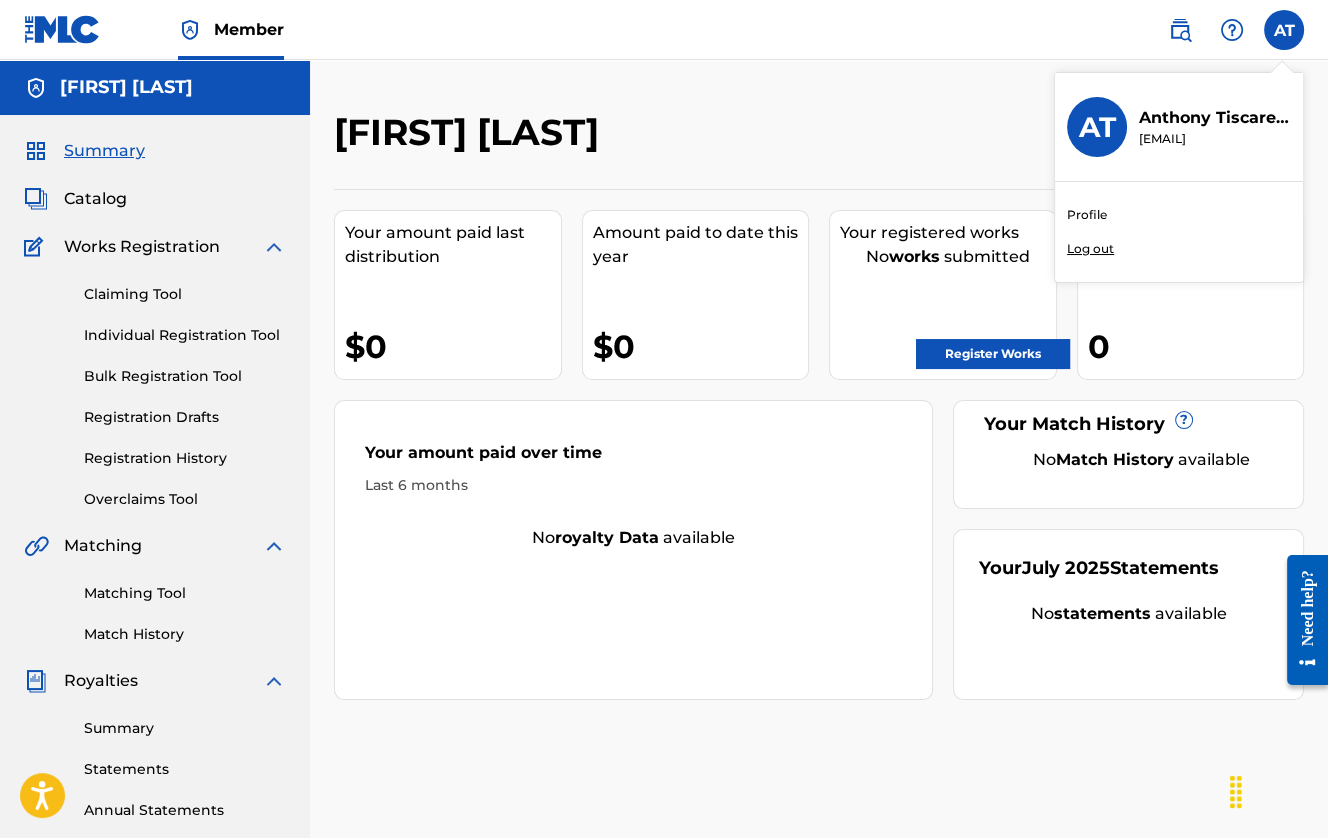 click on "Profile" at bounding box center [1087, 215] 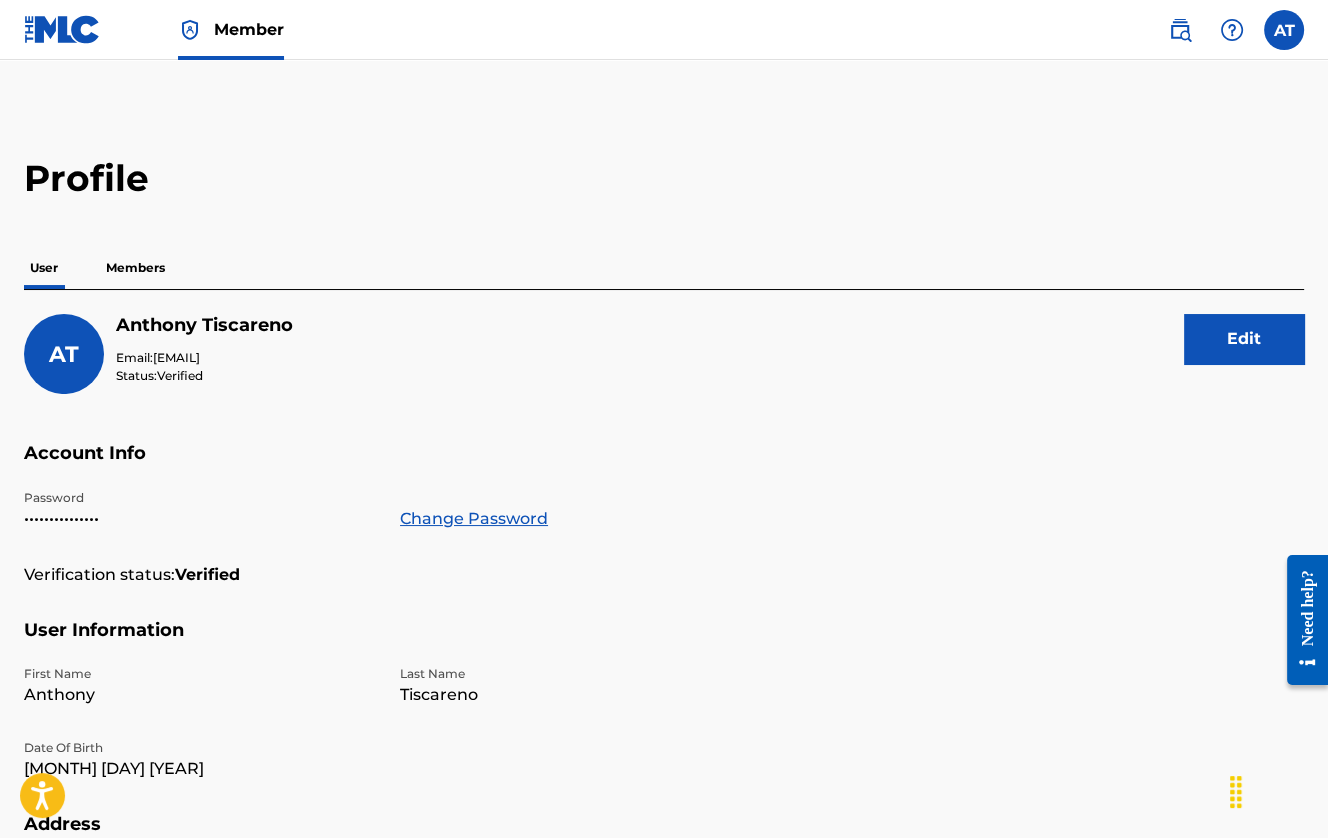 scroll, scrollTop: 21, scrollLeft: 0, axis: vertical 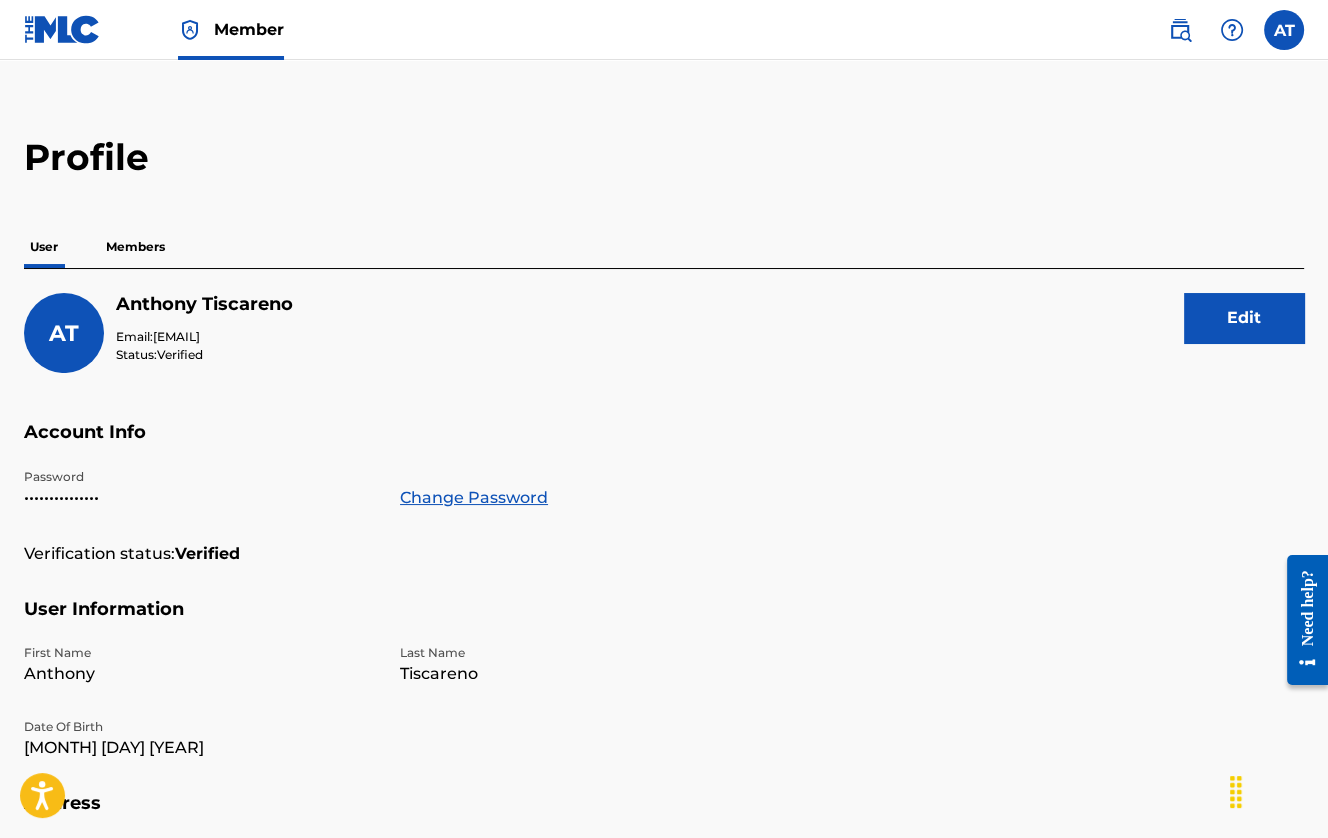 click on "Change Password" at bounding box center [474, 498] 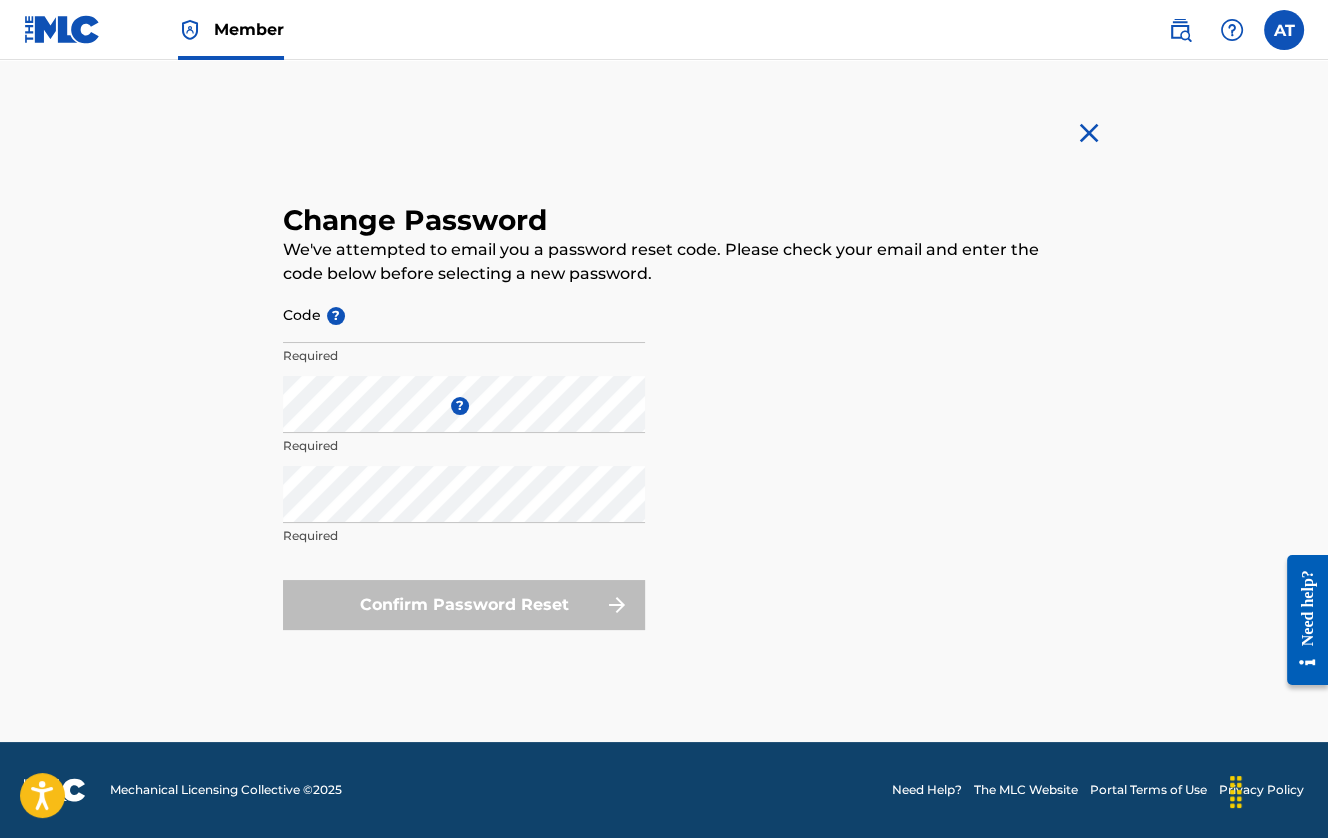 scroll, scrollTop: 0, scrollLeft: 0, axis: both 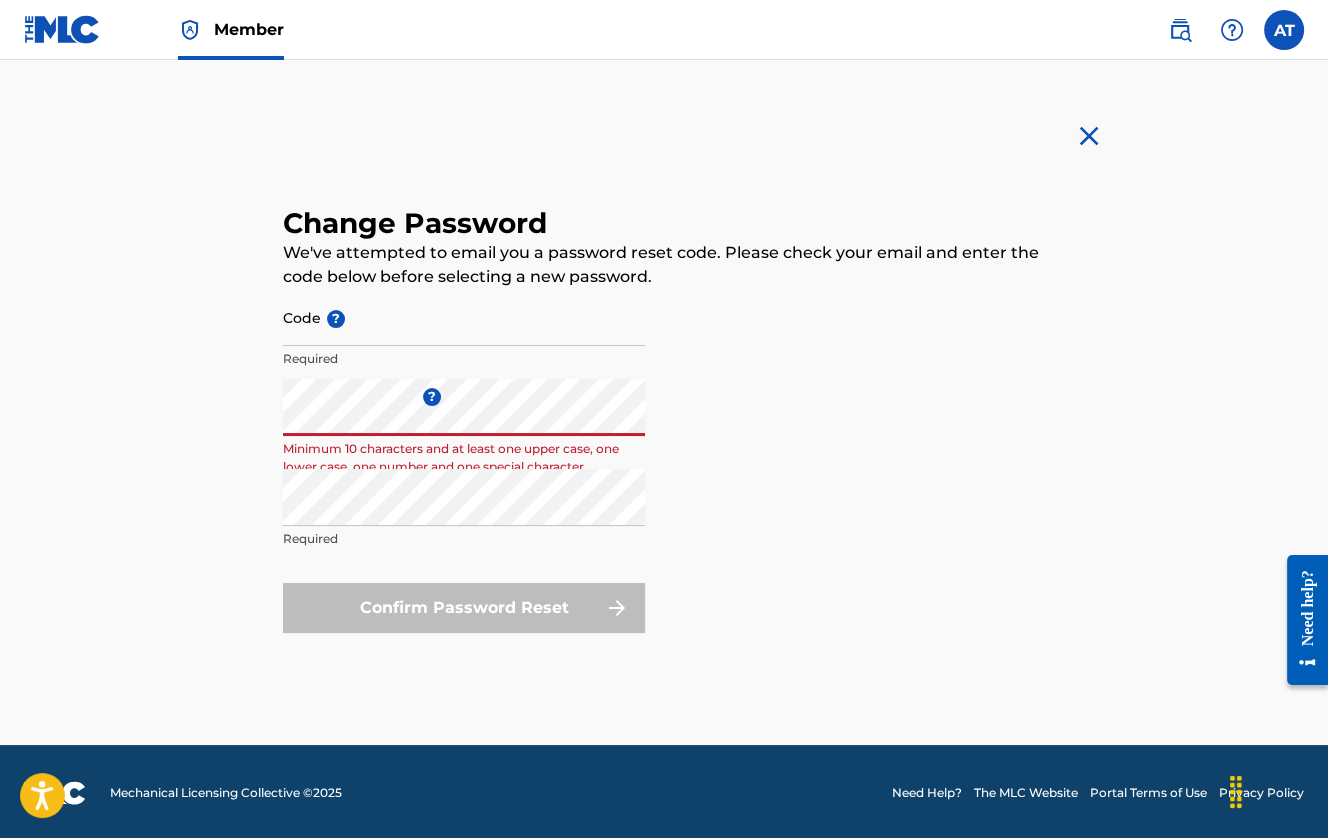 click on "Change Password We've attempted to email you a password reset code. Please check your email and enter the code below before selecting a new password. Code ? Required Enter a new password ? Minimum 10 characters and at least one upper case, one lower case, one number and one special character Repeat the password Required Confirm Password Reset" at bounding box center (664, 402) 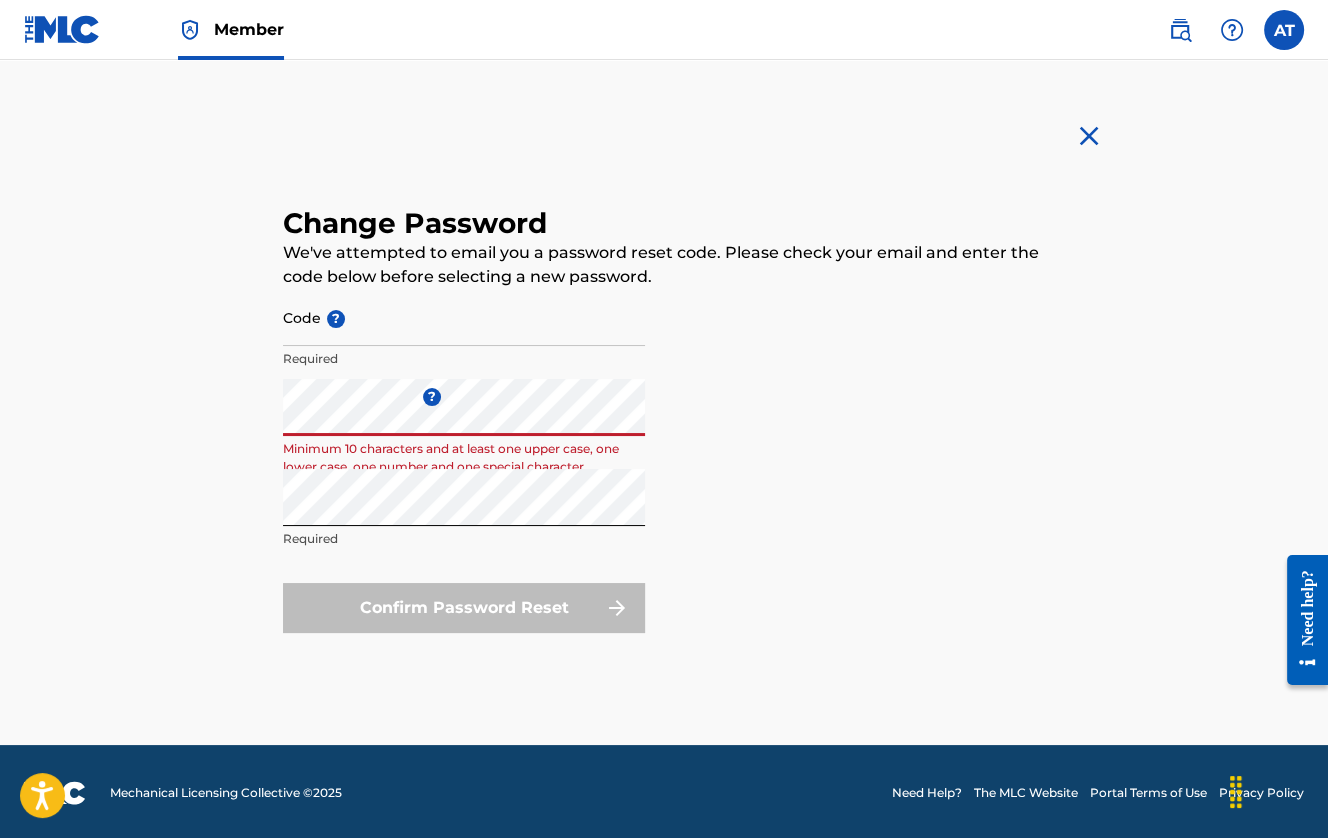 click on "Change Password We've attempted to email you a password reset code. Please check your email and enter the code below before selecting a new password. Code ? Required Enter a new password ? Minimum 10 characters and at least one upper case, one lower case, one number and one special character Repeat the password Required Confirm Password Reset" at bounding box center (664, 402) 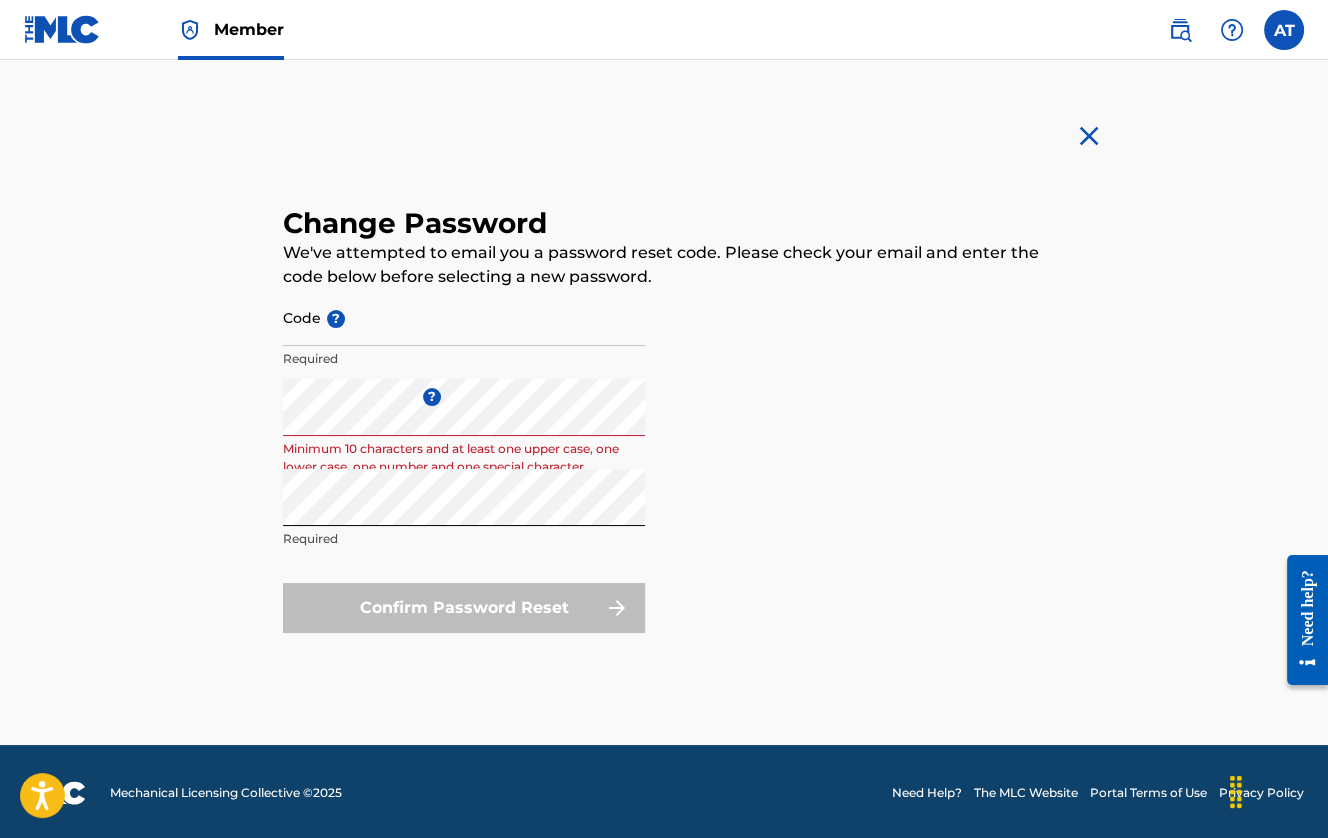click on "Repeat the password Required" at bounding box center [464, 514] 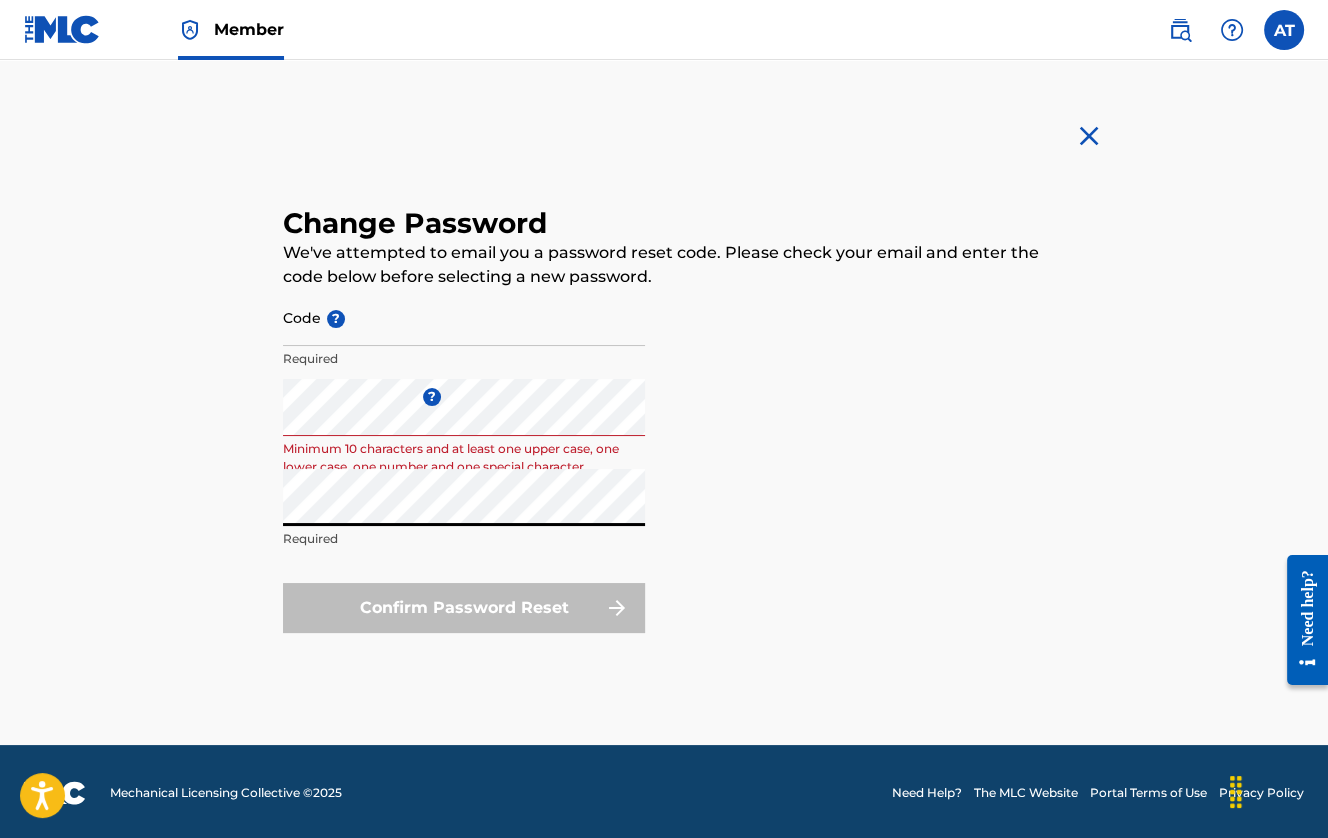 click on "Change Password We've attempted to email you a password reset code. Please check your email and enter the code below before selecting a new password. Code ? Required Enter a new password ? Minimum 10 characters and at least one upper case, one lower case, one number and one special character Repeat the password Required Confirm Password Reset" at bounding box center [664, 402] 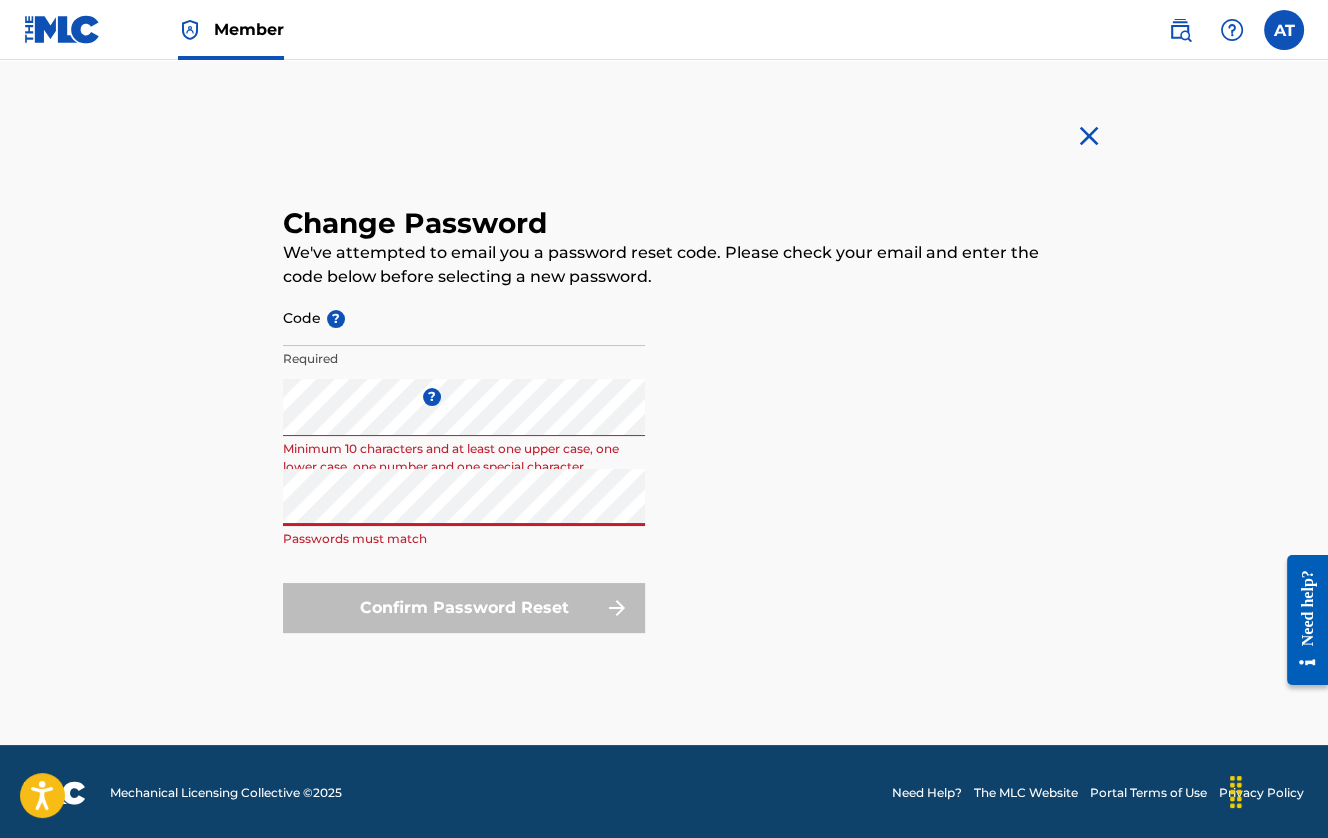 click on "Repeat the password Passwords must match" at bounding box center (464, 514) 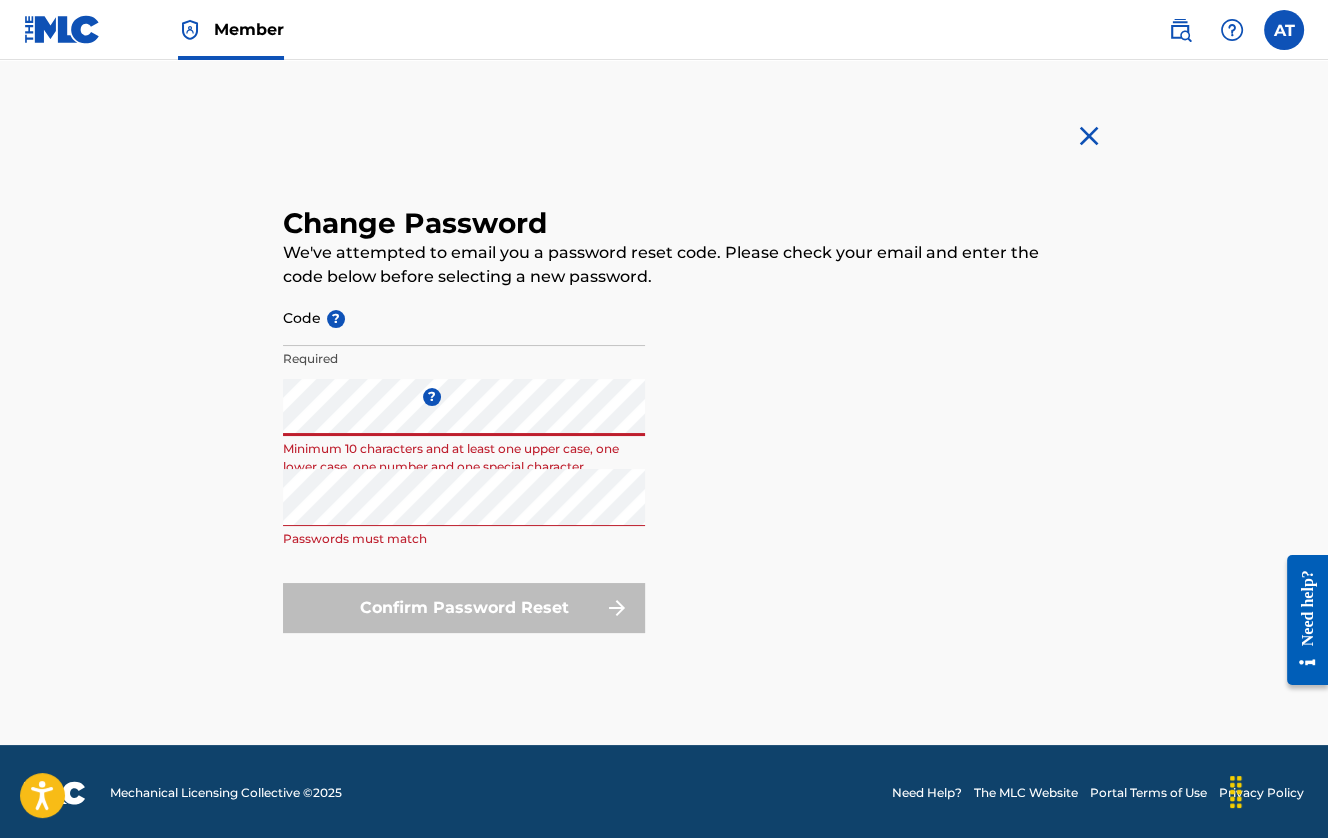 click on "Change Password We've attempted to email you a password reset code. Please check your email and enter the code below before selecting a new password. Code ? Required Enter a new password ? Minimum 10 characters and at least one upper case, one lower case, one number and one special character Repeat the password Passwords must match Confirm Password Reset" at bounding box center (664, 419) 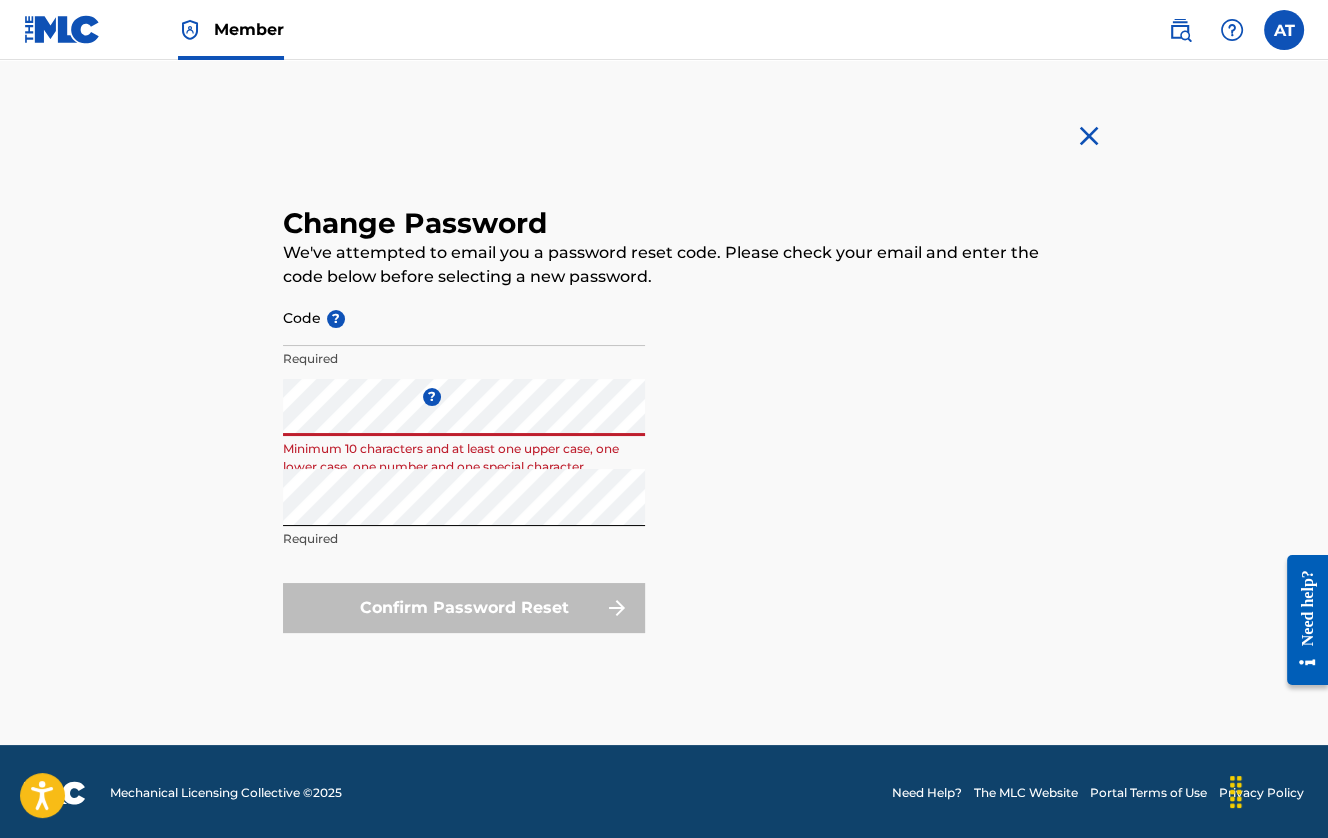 click on "Change Password We've attempted to email you a password reset code. Please check your email and enter the code below before selecting a new password. Code ? Required Enter a new password ? Minimum 10 characters and at least one upper case, one lower case, one number and one special character Repeat the password Required Confirm Password Reset" at bounding box center (664, 419) 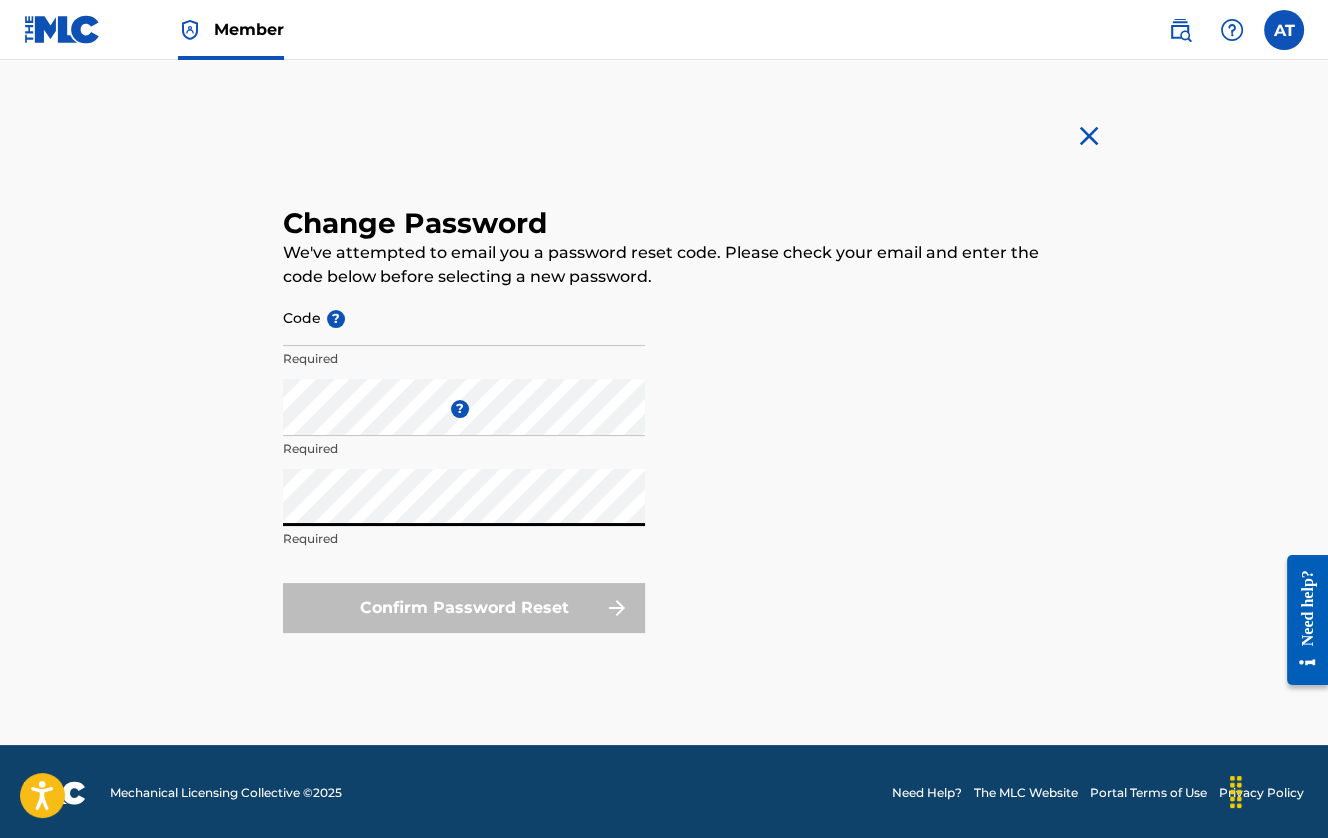 click on "Code ? Required Enter a new password ? Required Repeat the password Required Confirm Password Reset" at bounding box center (664, 461) 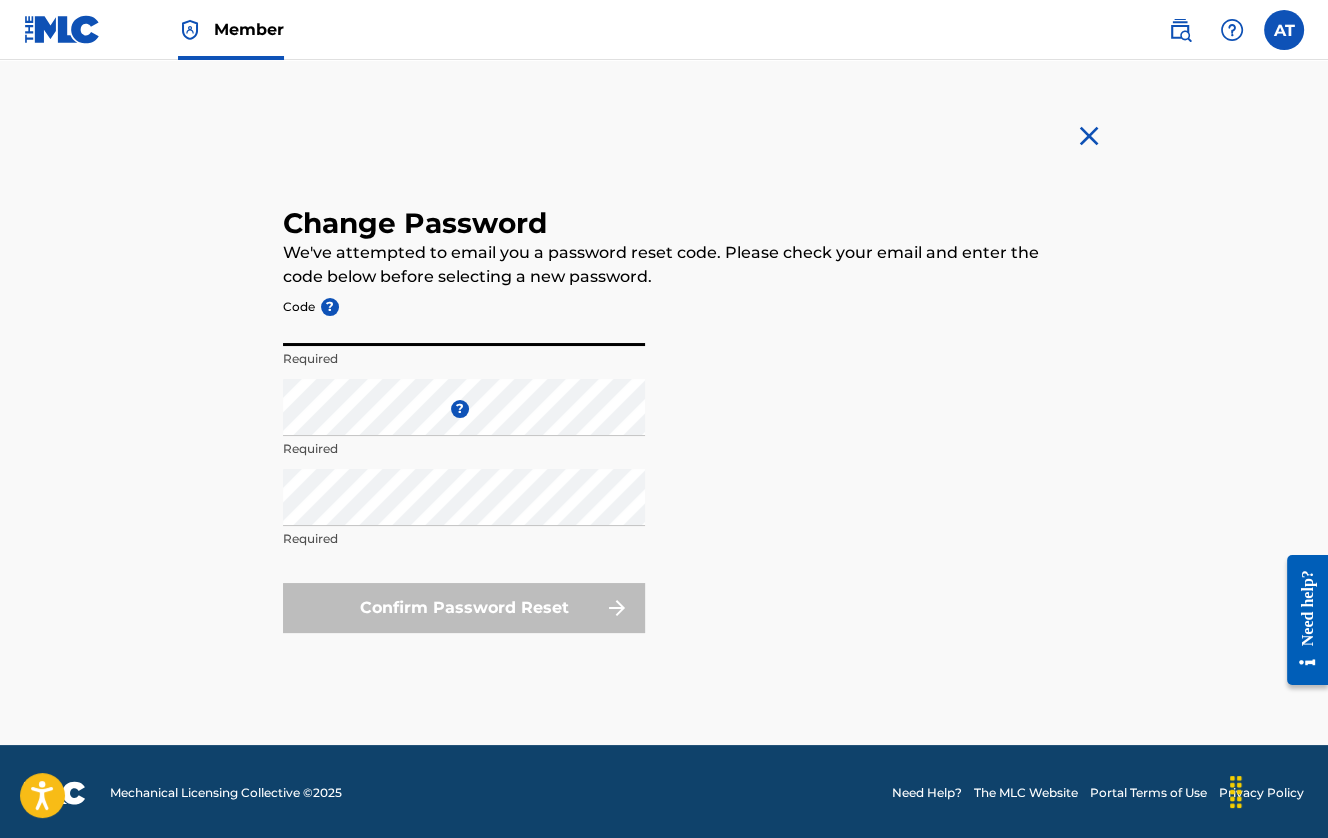 paste on "[CODE]" 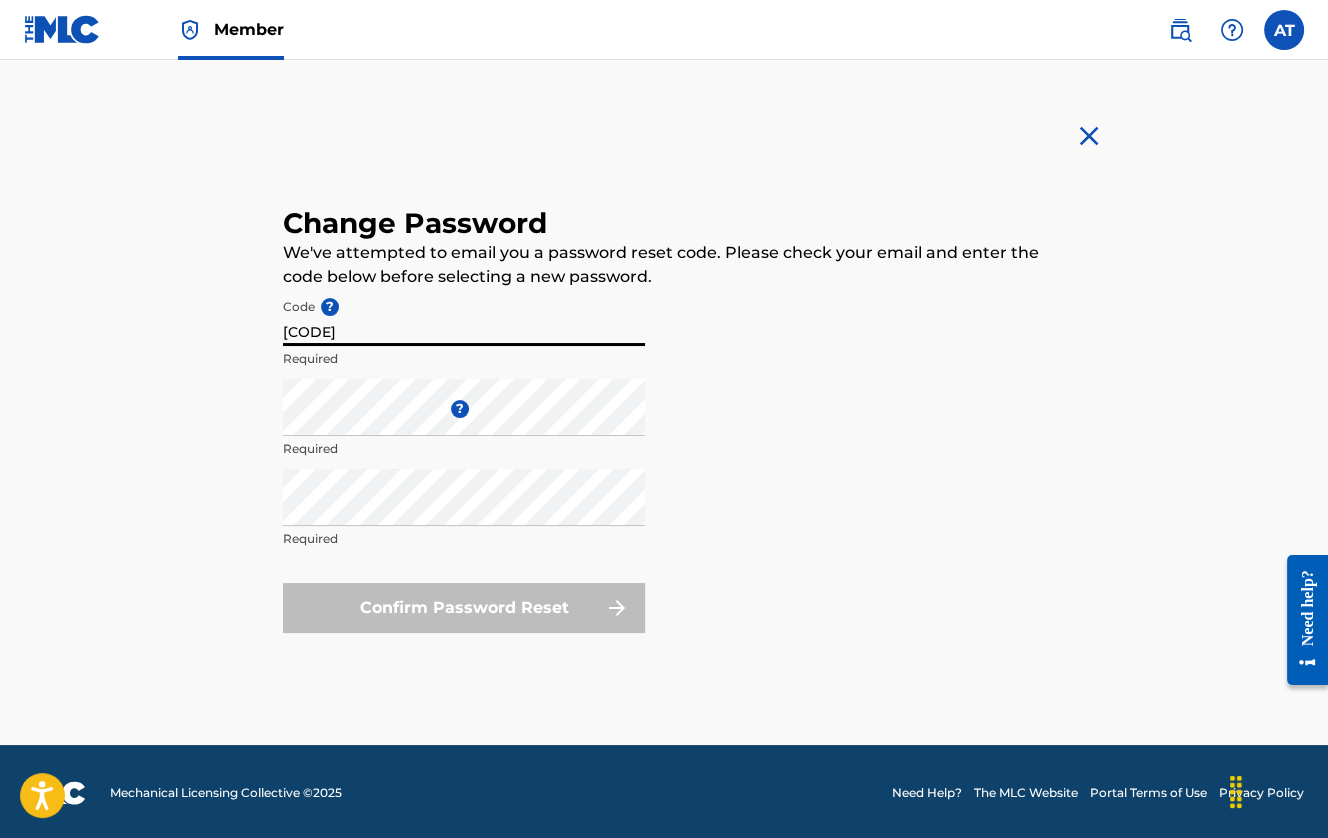 type on "[CODE]" 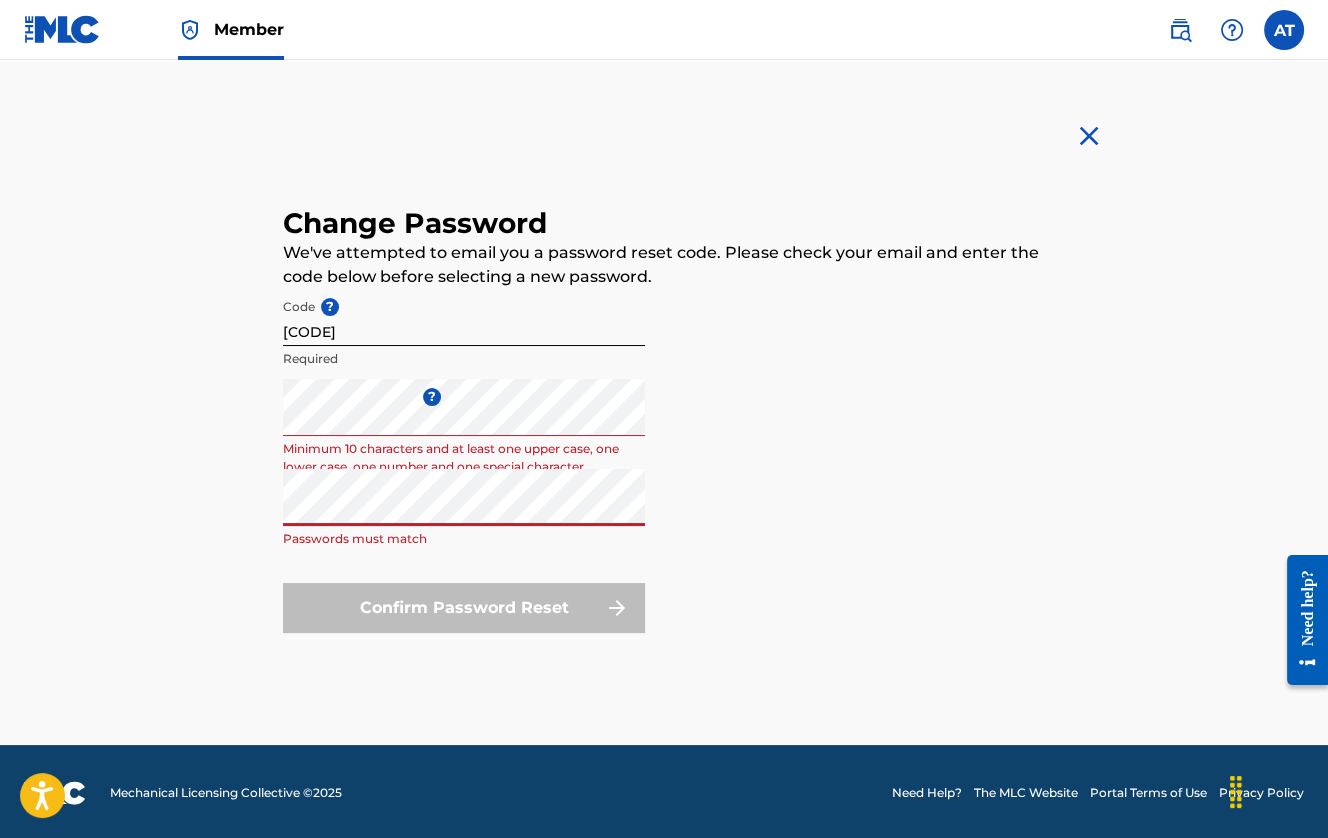 click on "Repeat the password Passwords must match" at bounding box center (464, 514) 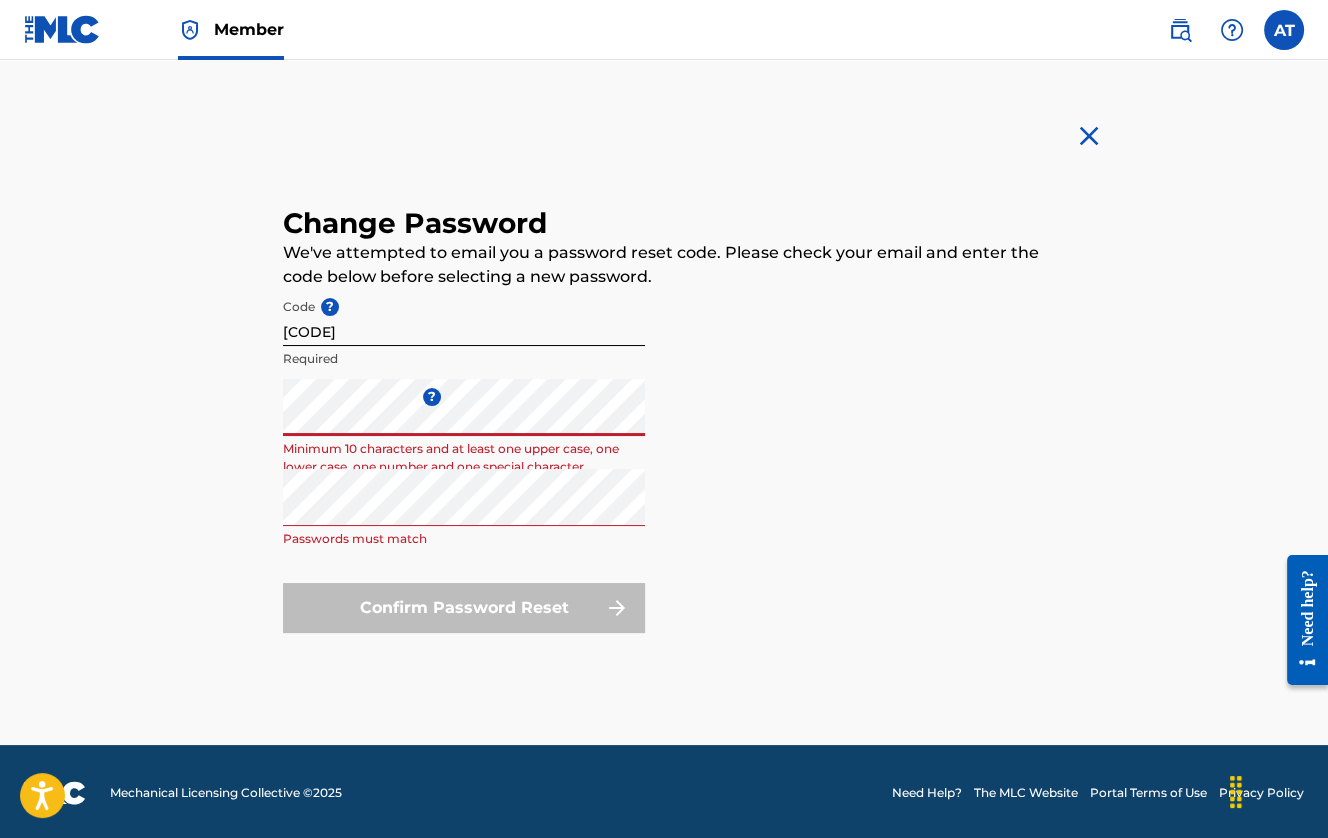 click on "Change Password We've attempted to email you a password reset code. Please check your email and enter the code below before selecting a new password. Code ? [CODE] Required Enter a new password ? Minimum 10 characters and at least one upper case, one lower case, one number and one special character Repeat the password Passwords must match Confirm Password Reset" at bounding box center [664, 402] 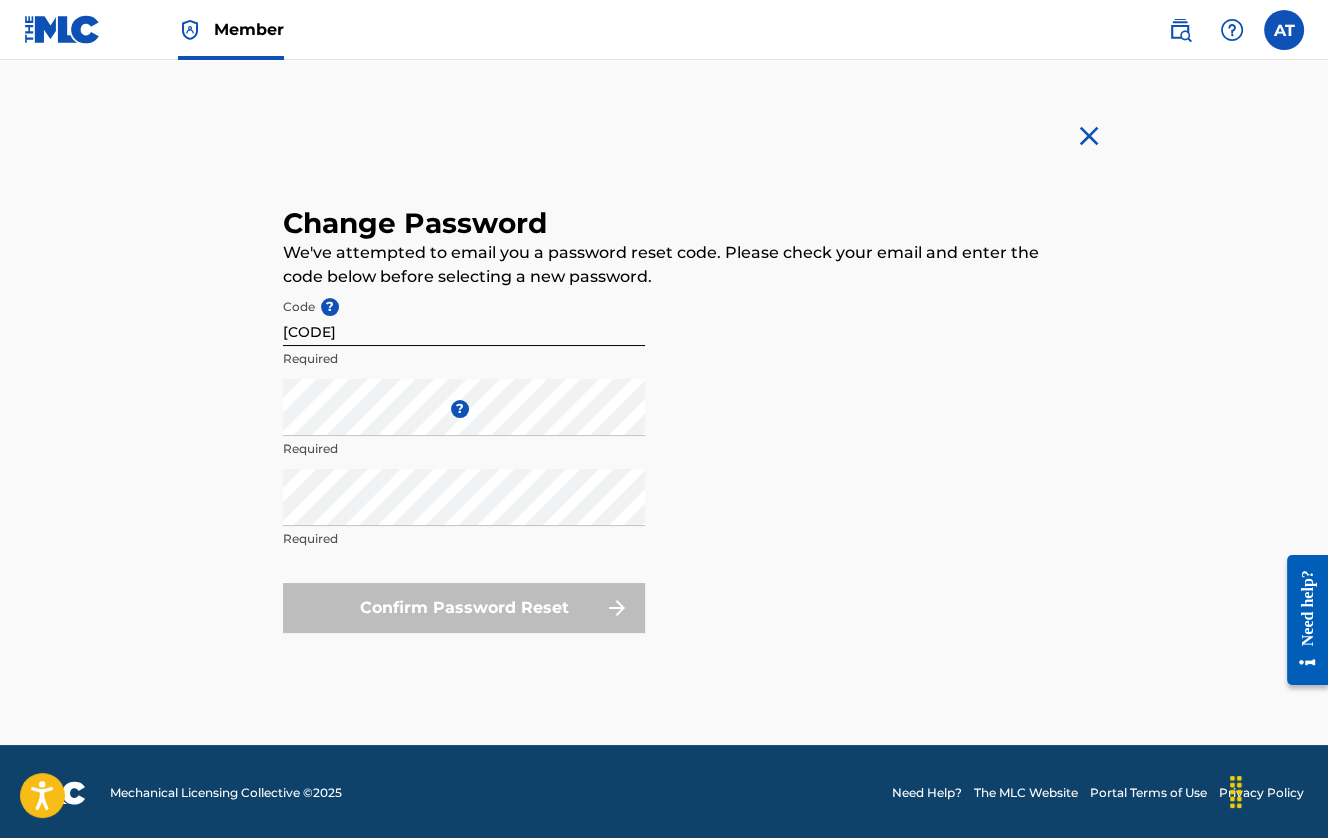 click on "Required" at bounding box center [464, 449] 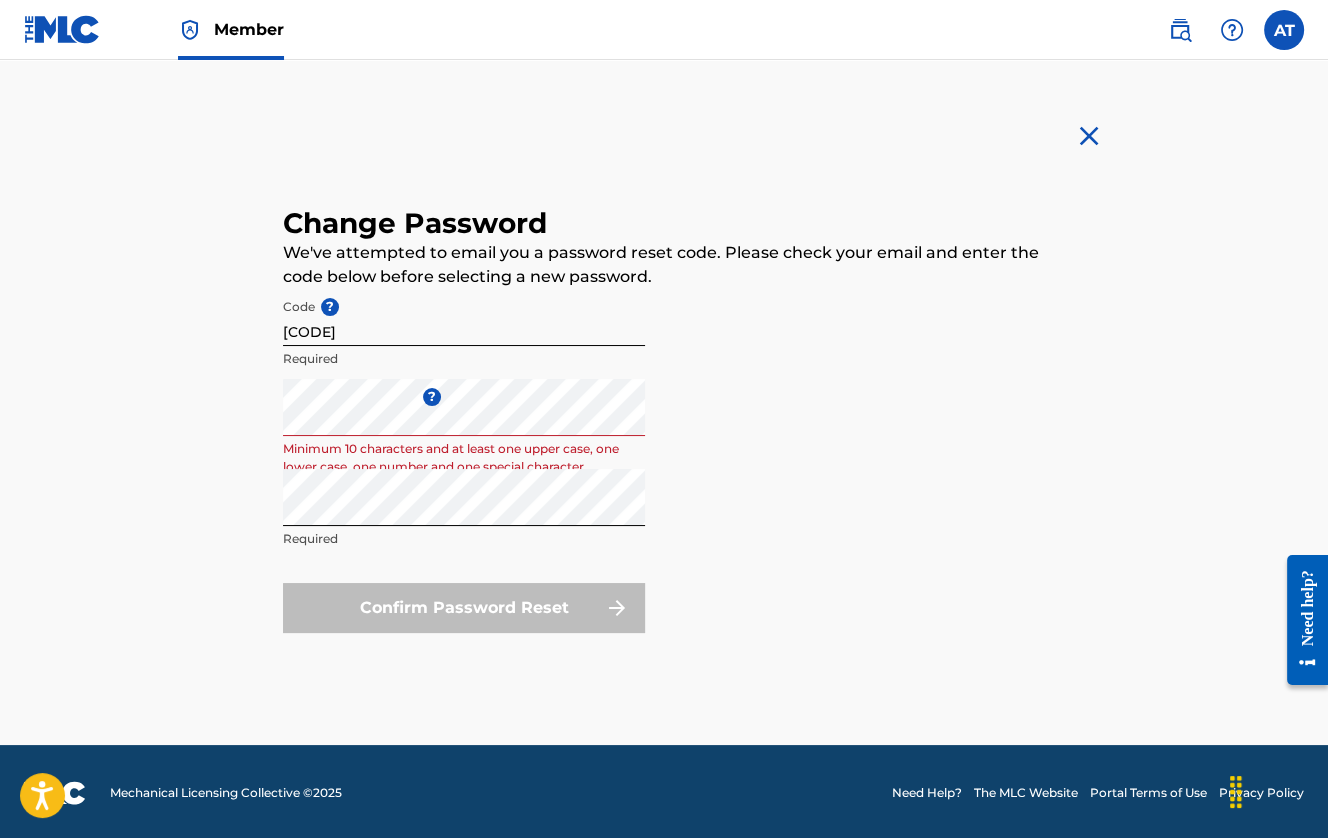 click on "Change Password We've attempted to email you a password reset code. Please check your email and enter the code below before selecting a new password. Code ? [CODE] Required Enter a new password ? Minimum 10 characters and at least one upper case, one lower case, one number and one special character Repeat the password Required Confirm Password Reset" at bounding box center (664, 402) 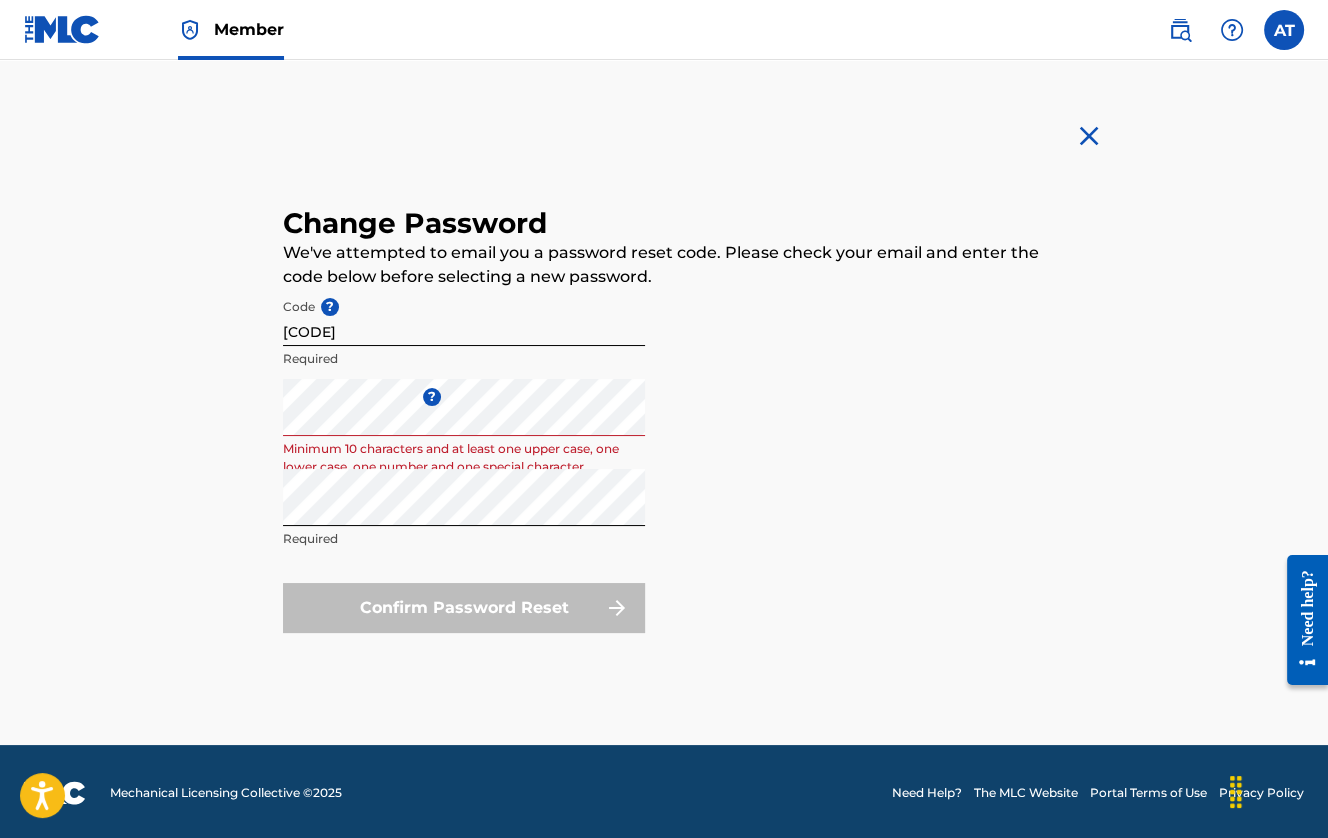 click at bounding box center (1089, 136) 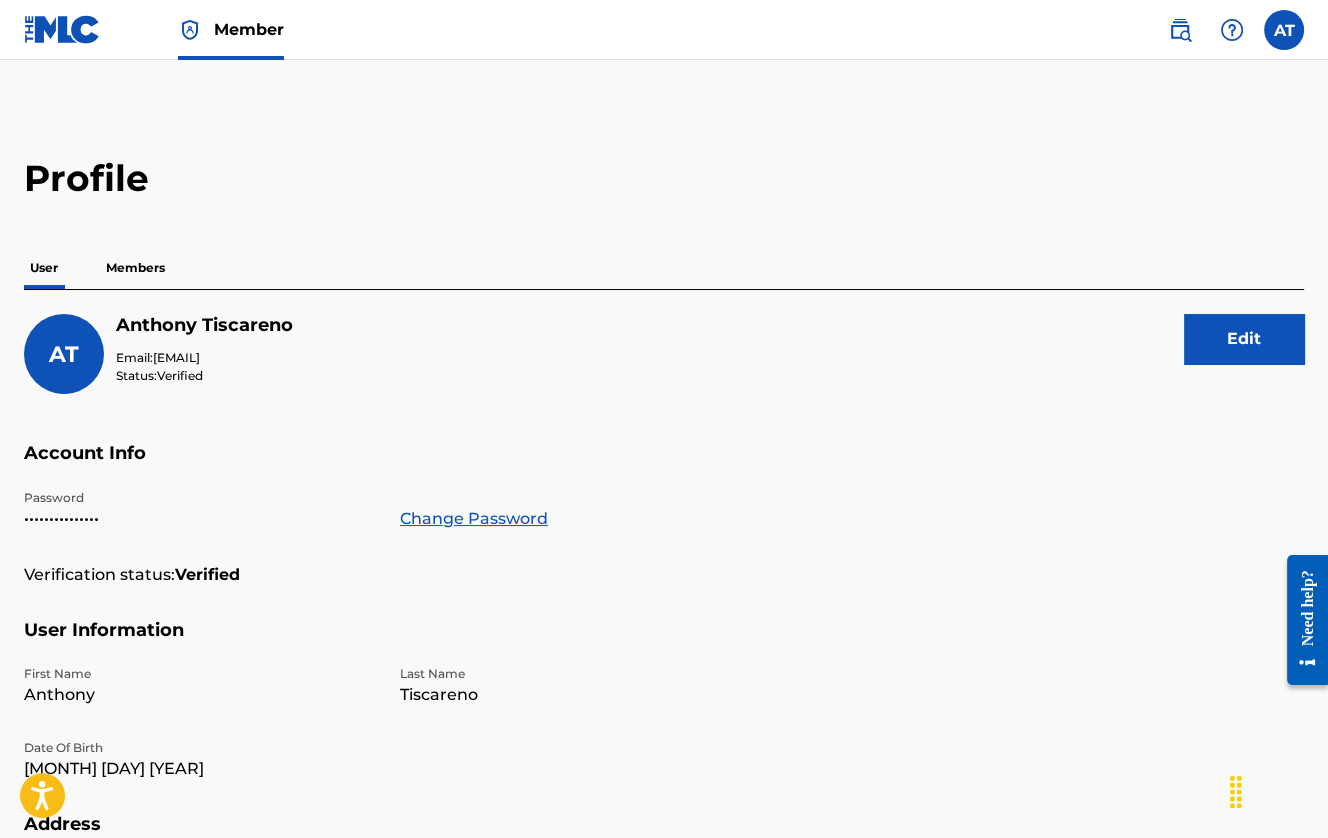 click on "Members" at bounding box center [135, 268] 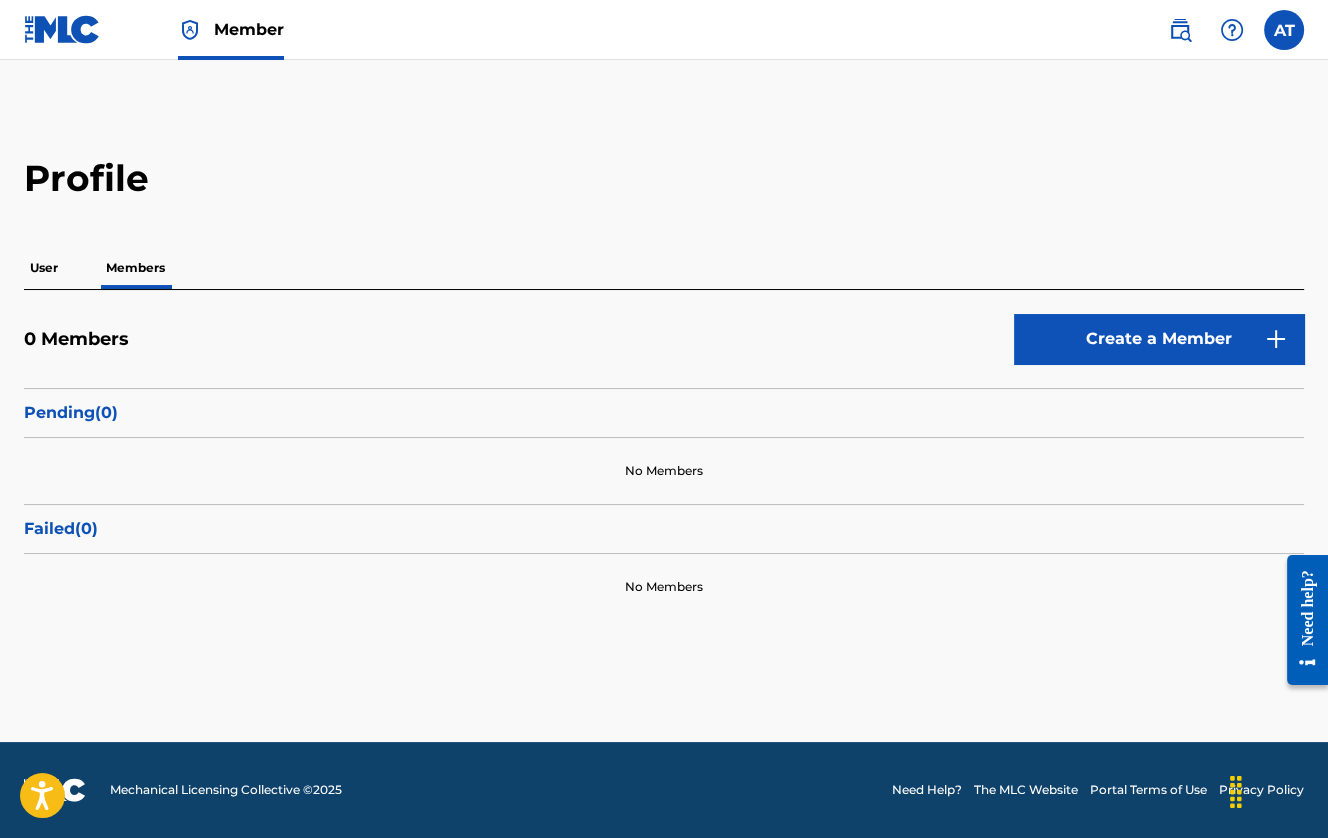 click on "Create a Member" at bounding box center [1159, 339] 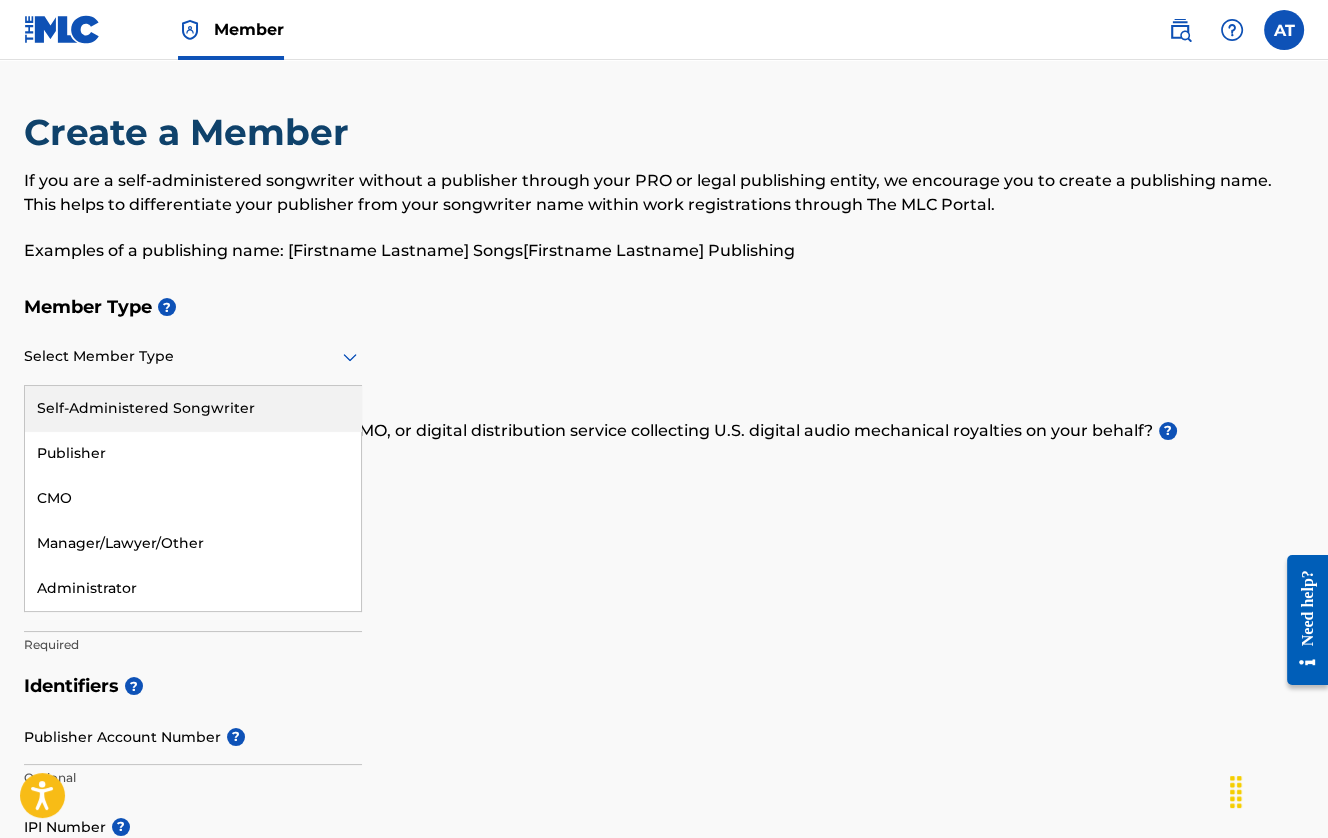 click at bounding box center [193, 356] 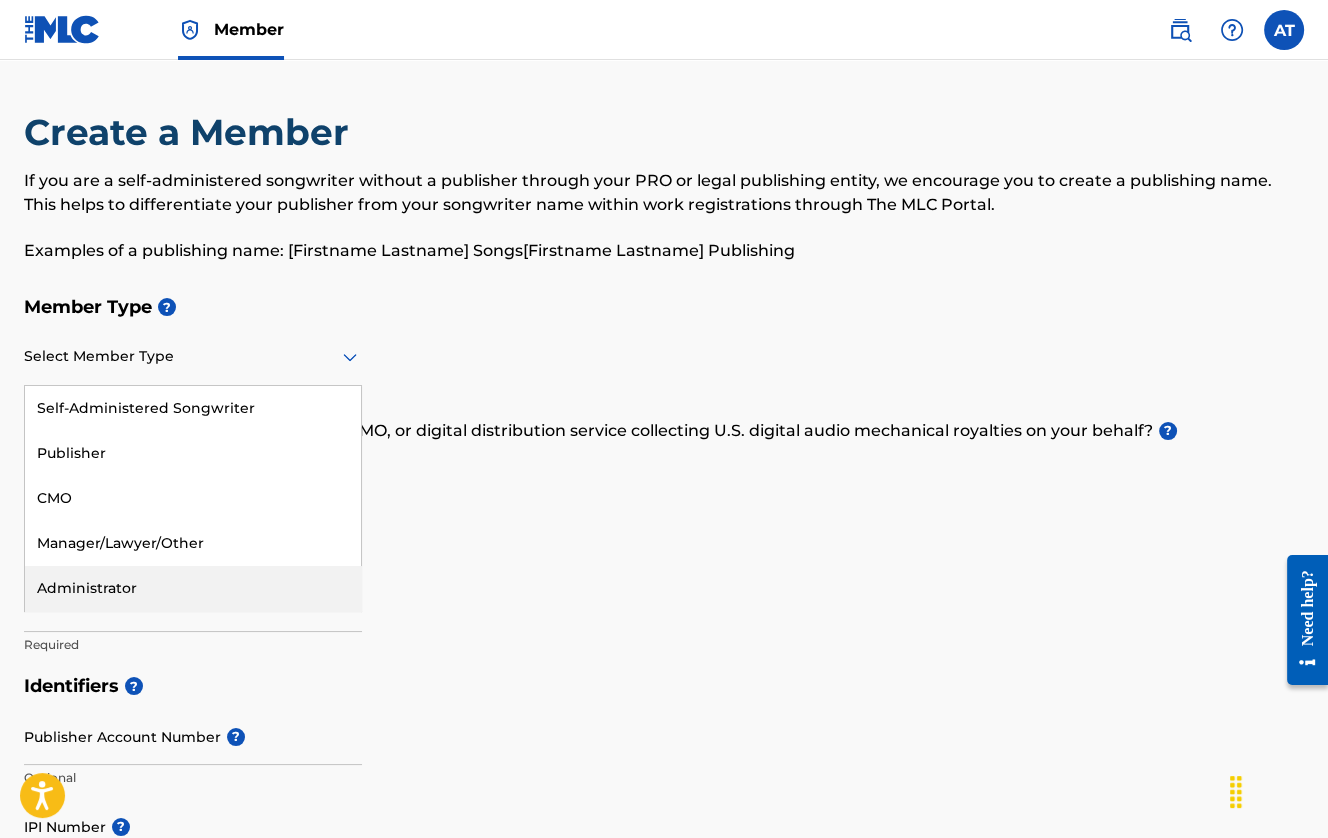 click on "Administrator" at bounding box center [193, 588] 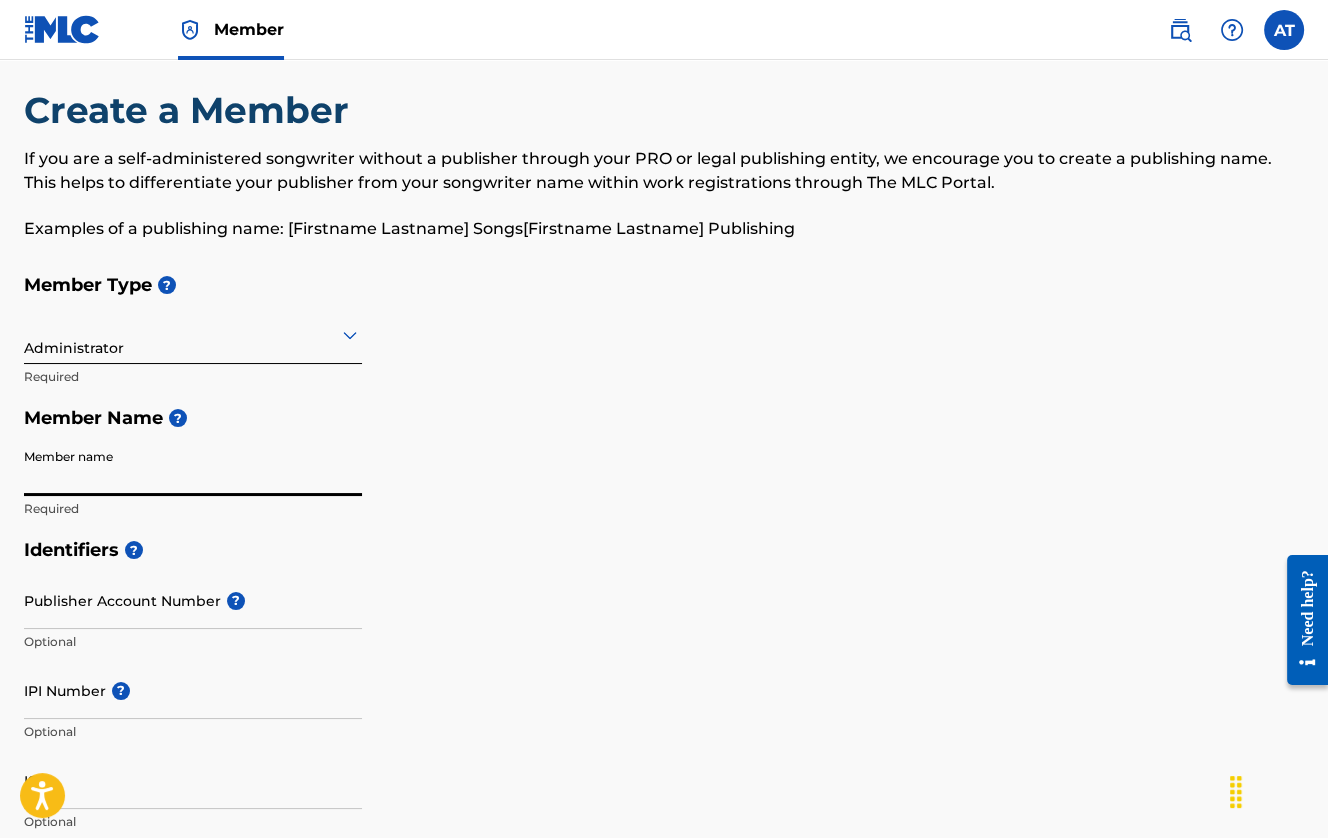 scroll, scrollTop: 0, scrollLeft: 0, axis: both 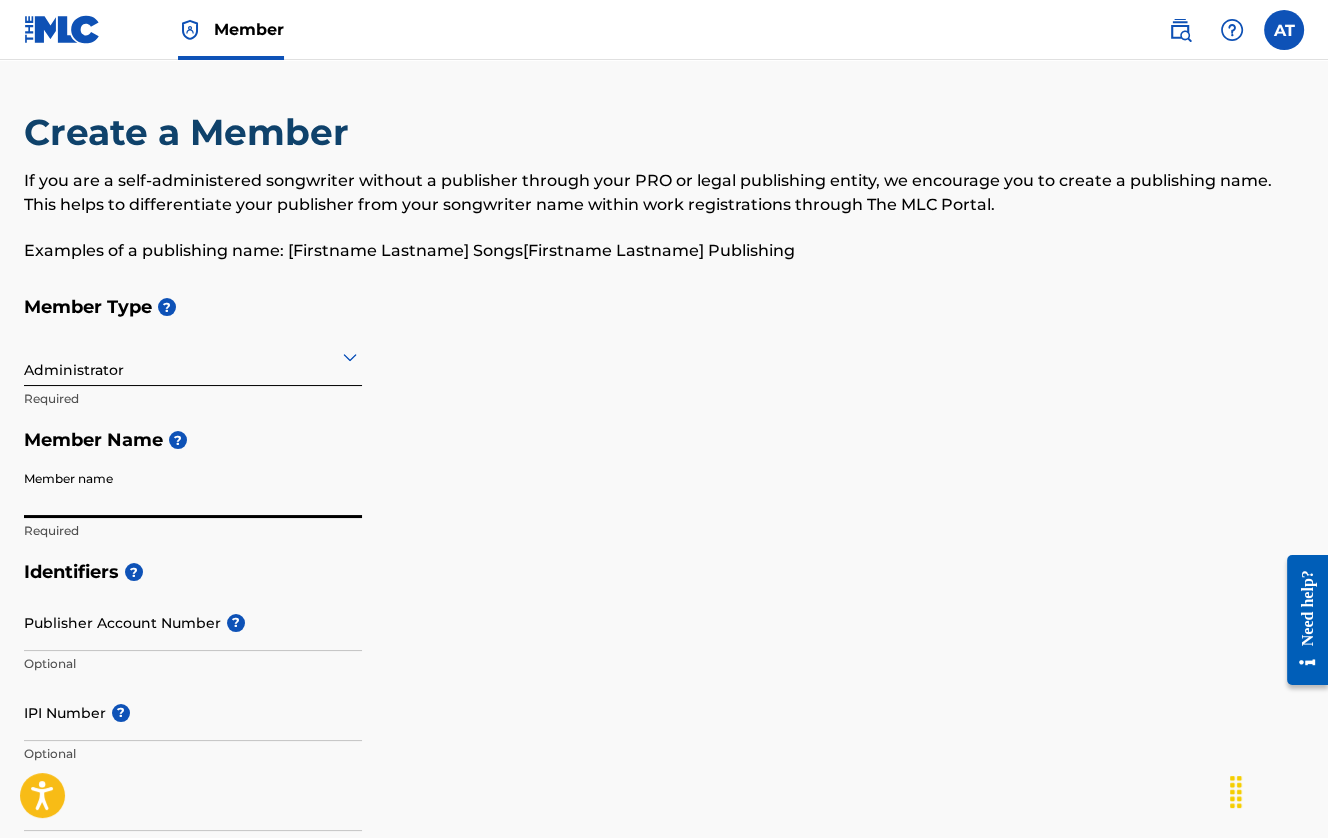 click on "Member name" at bounding box center (193, 489) 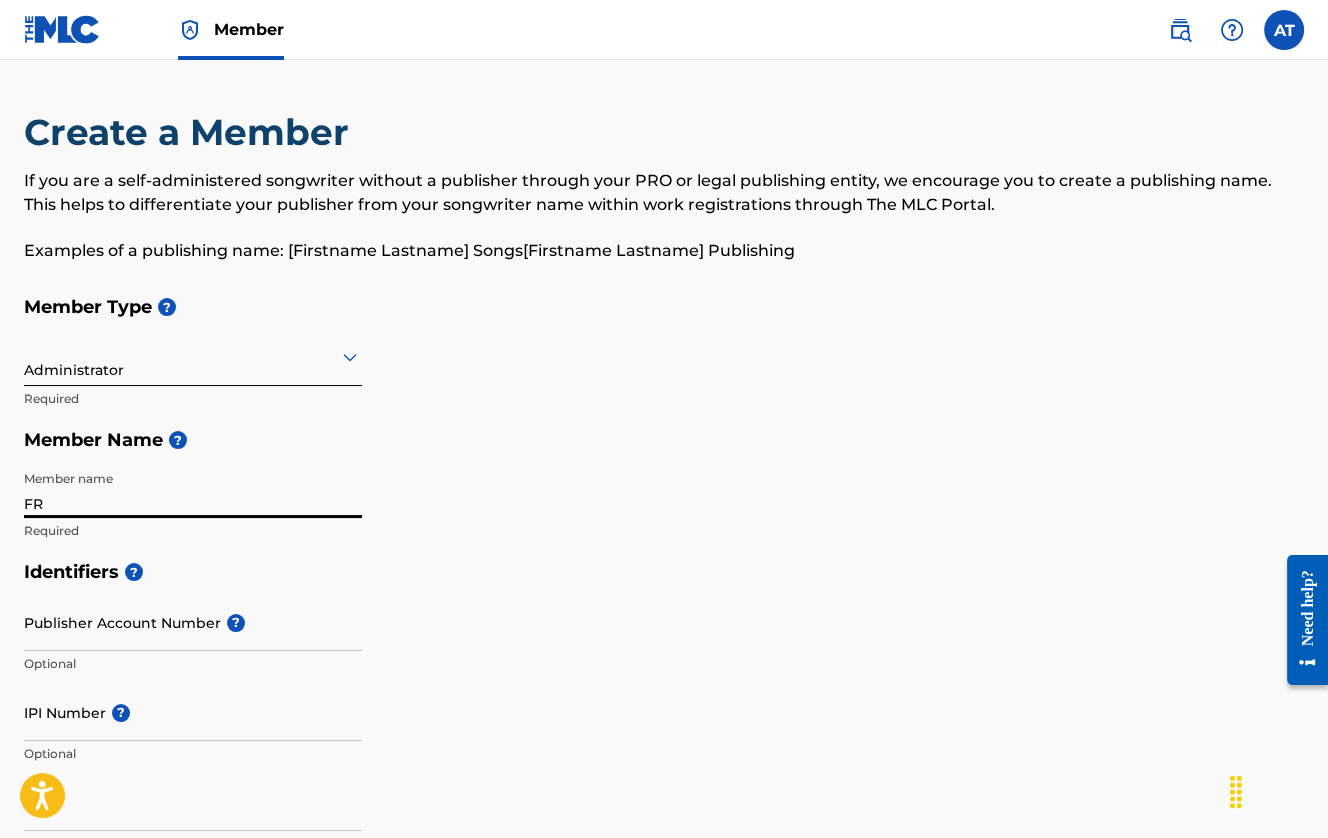 click on "FR" at bounding box center [193, 489] 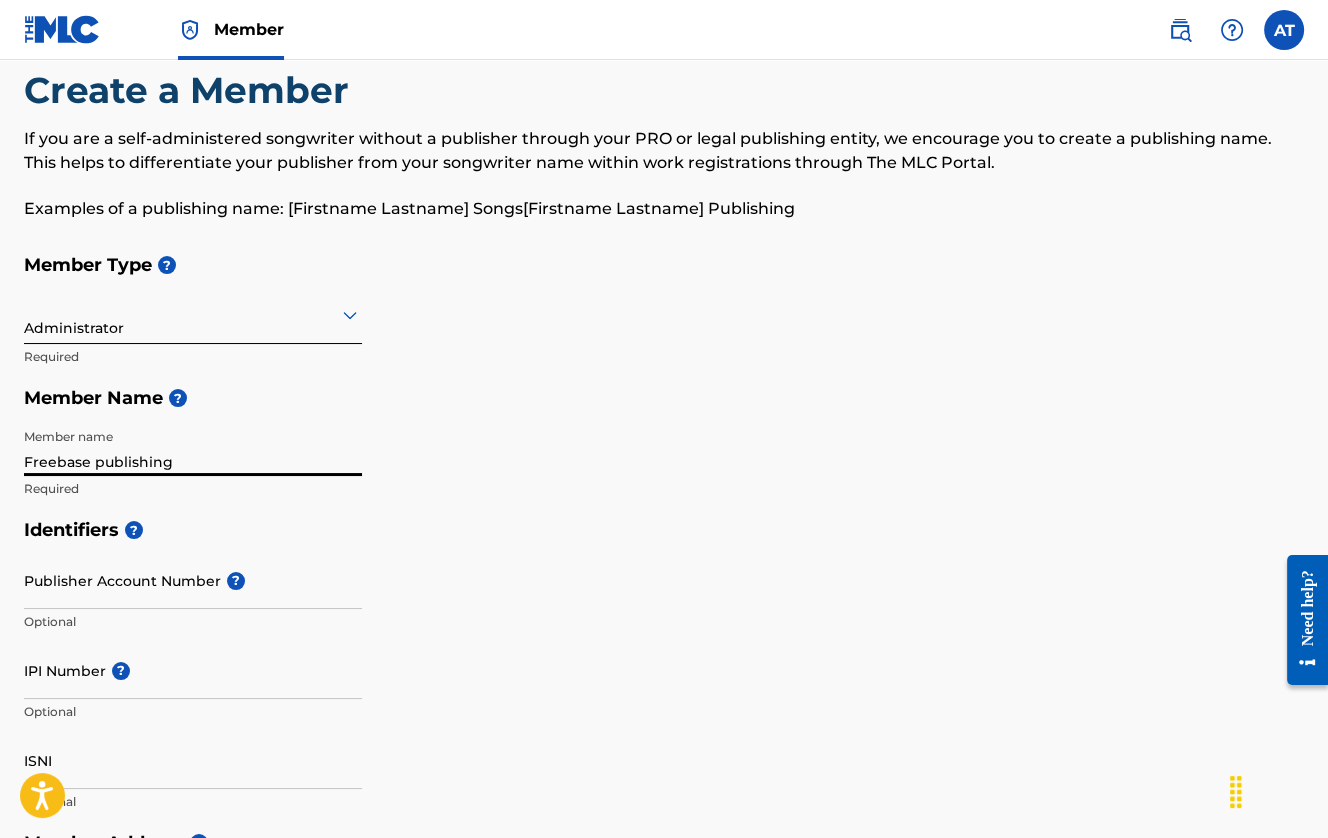 scroll, scrollTop: 67, scrollLeft: 0, axis: vertical 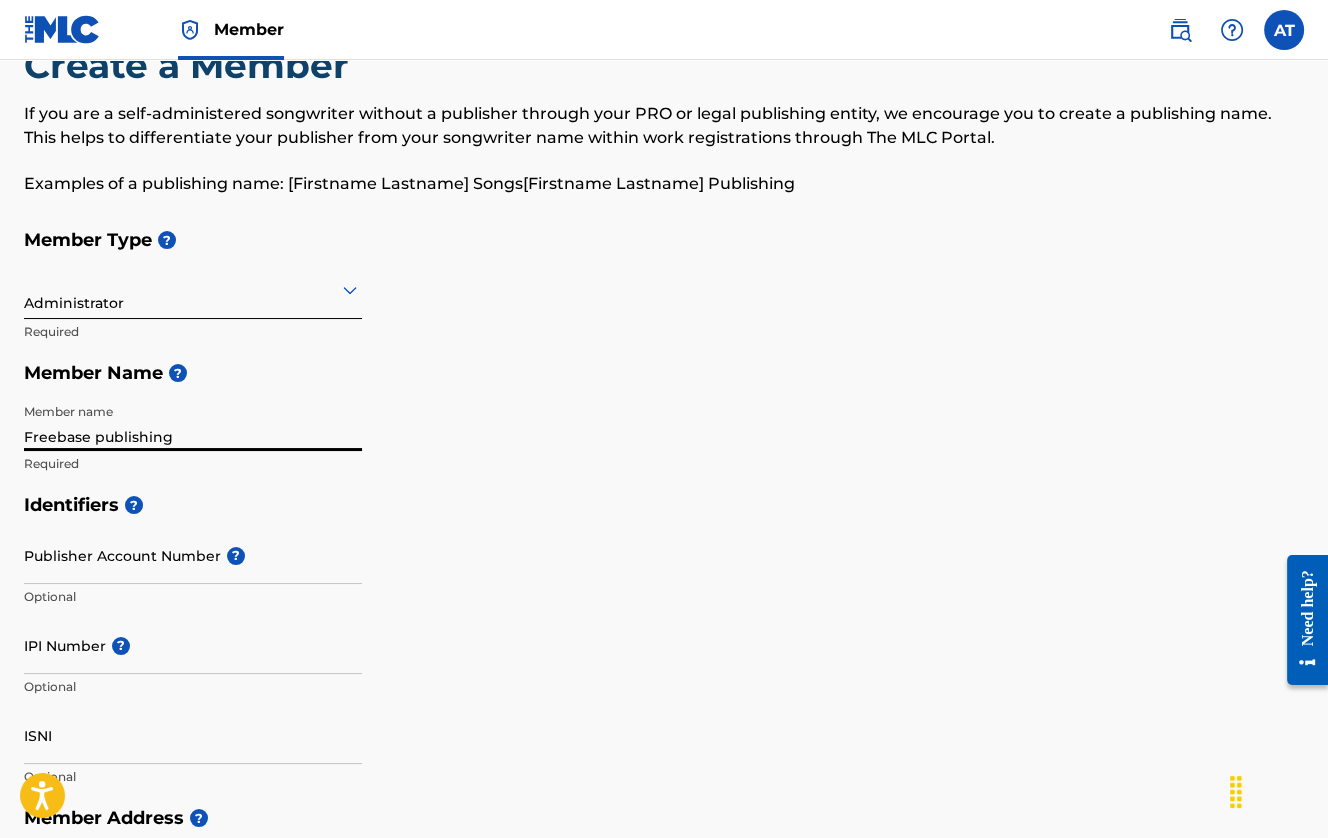 click on "Freebase publishing" at bounding box center [193, 422] 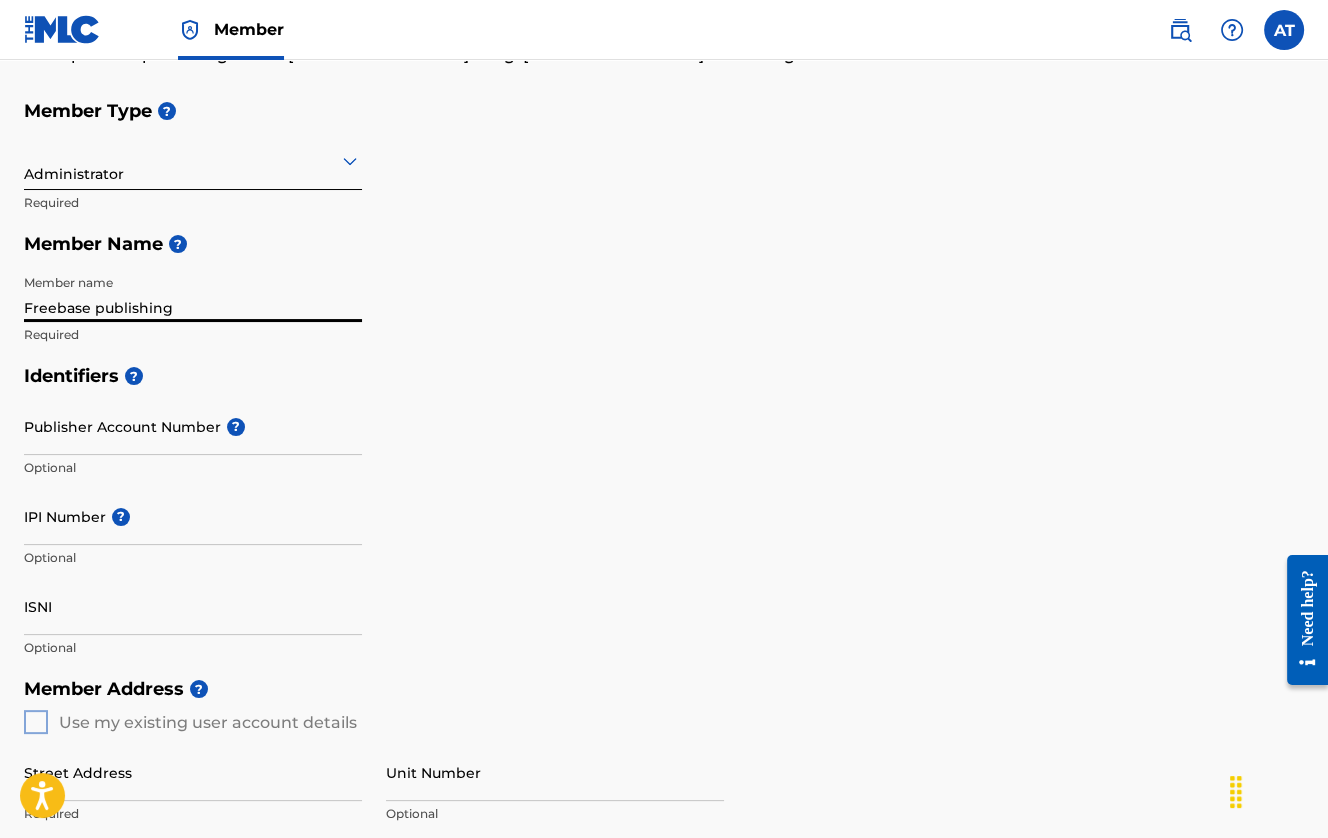 scroll, scrollTop: 511, scrollLeft: 0, axis: vertical 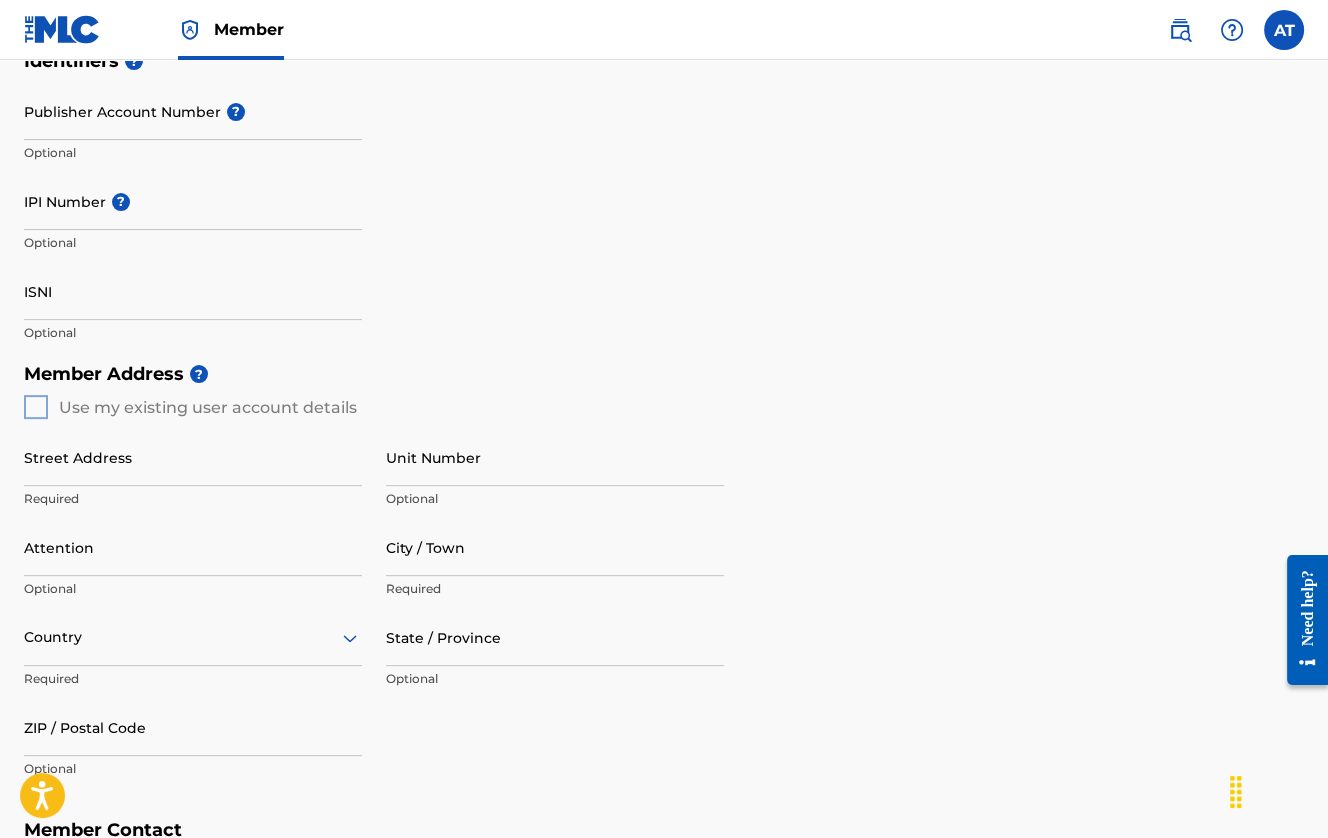 type on "Freebase publishing" 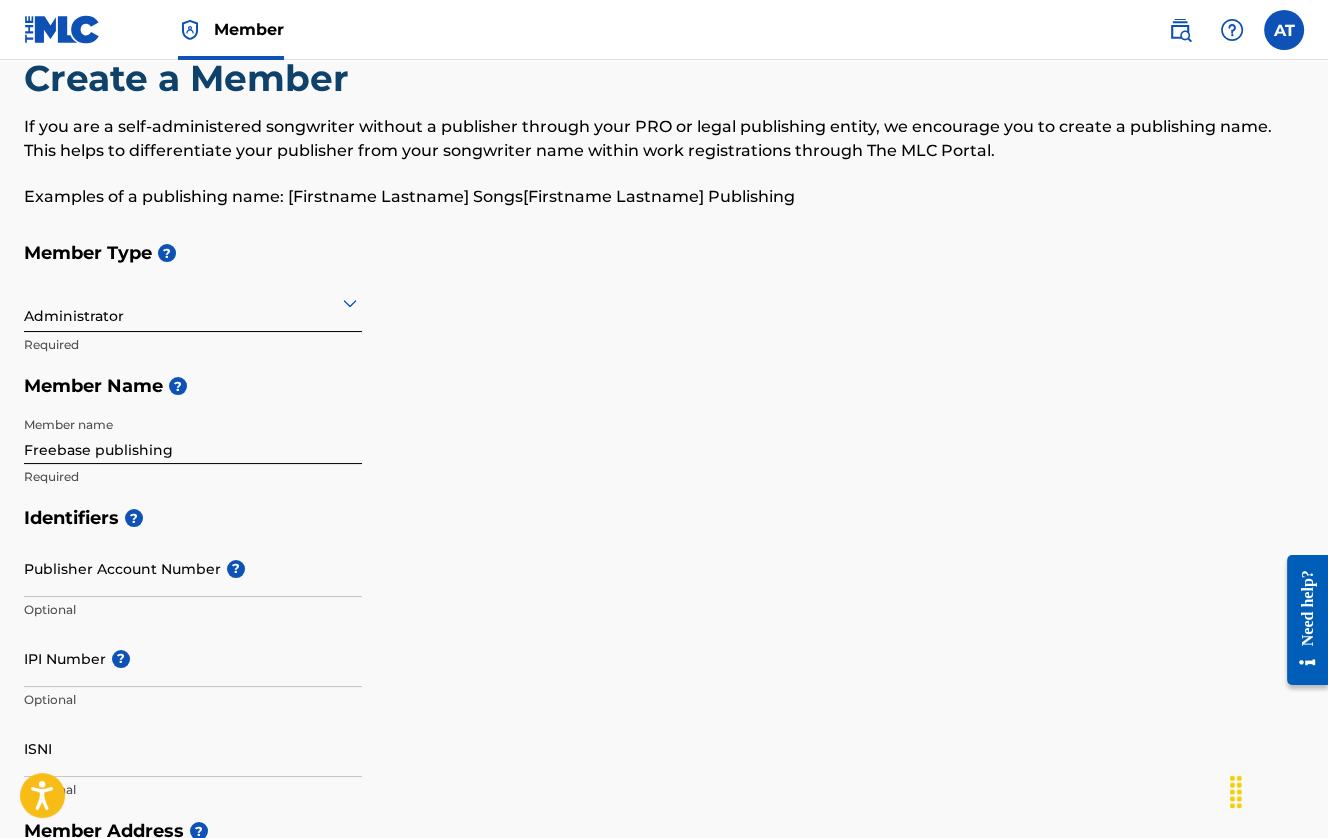 scroll, scrollTop: 0, scrollLeft: 0, axis: both 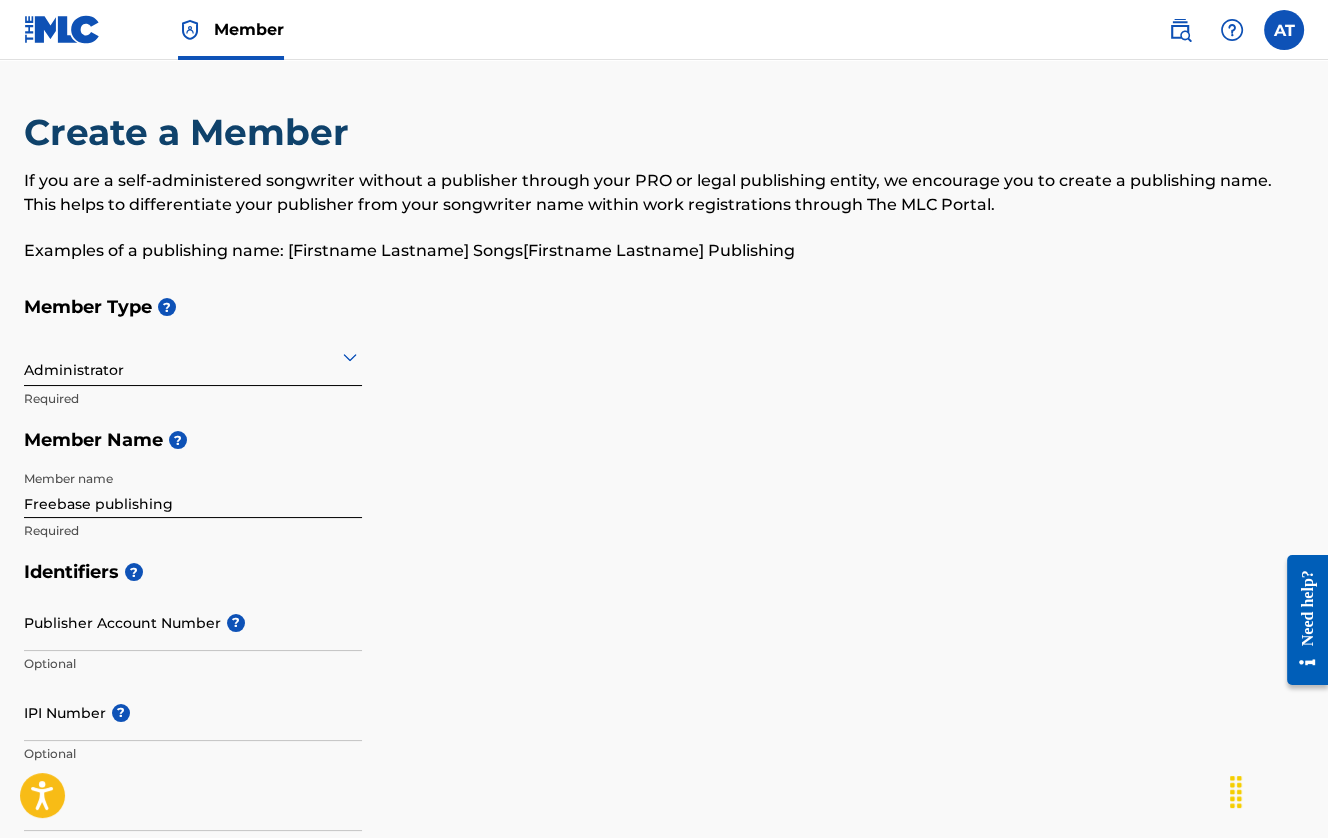 click at bounding box center (62, 29) 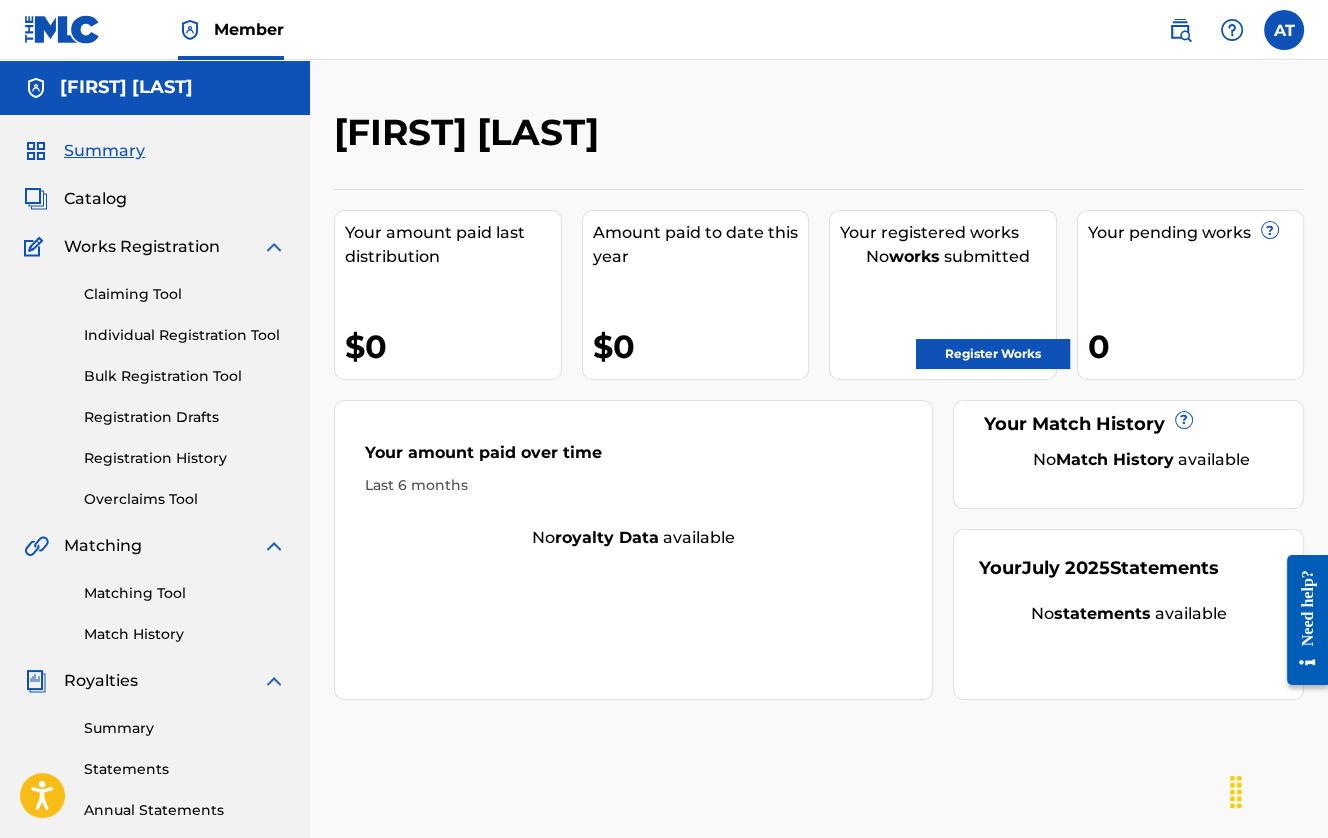 click at bounding box center (1284, 30) 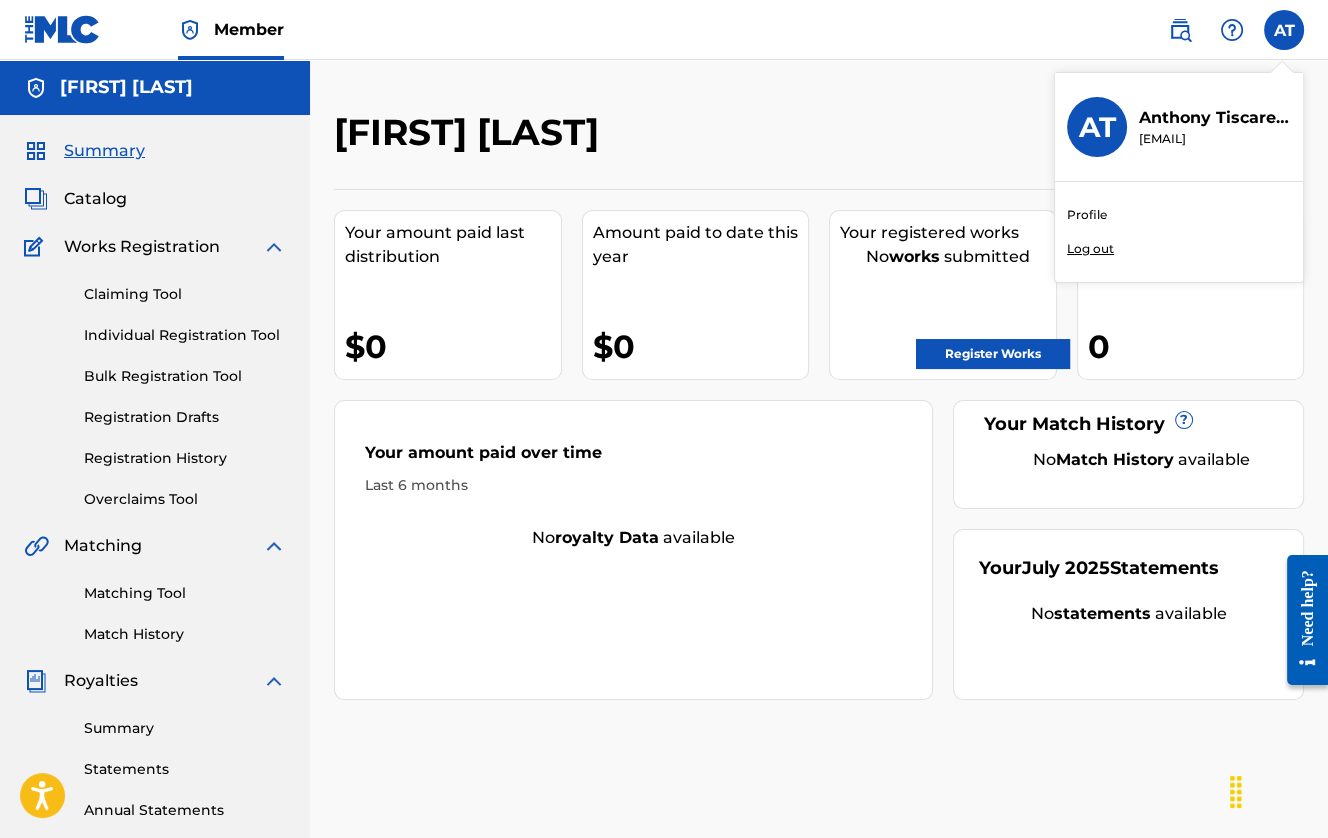 click on "Profile" at bounding box center [1087, 215] 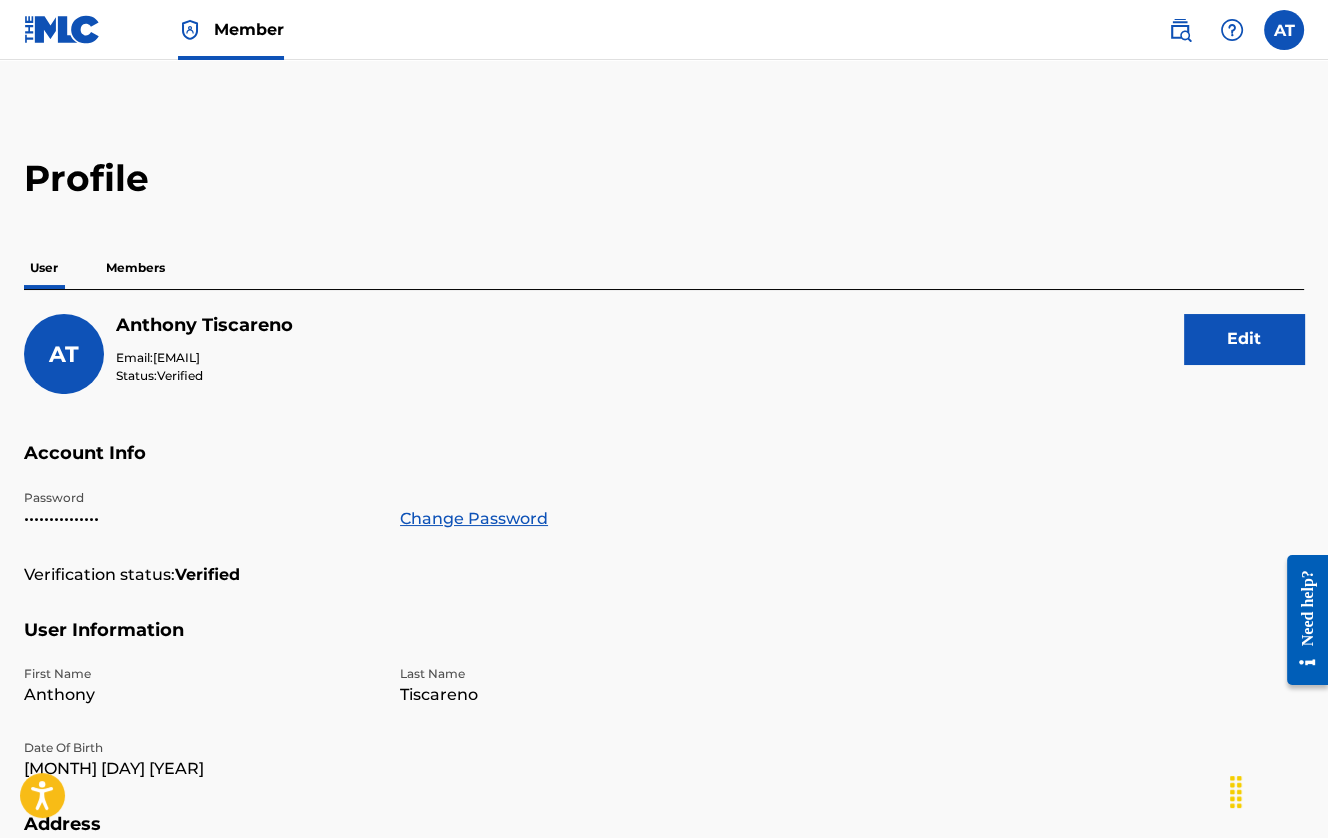 click on "Change Password" at bounding box center (474, 519) 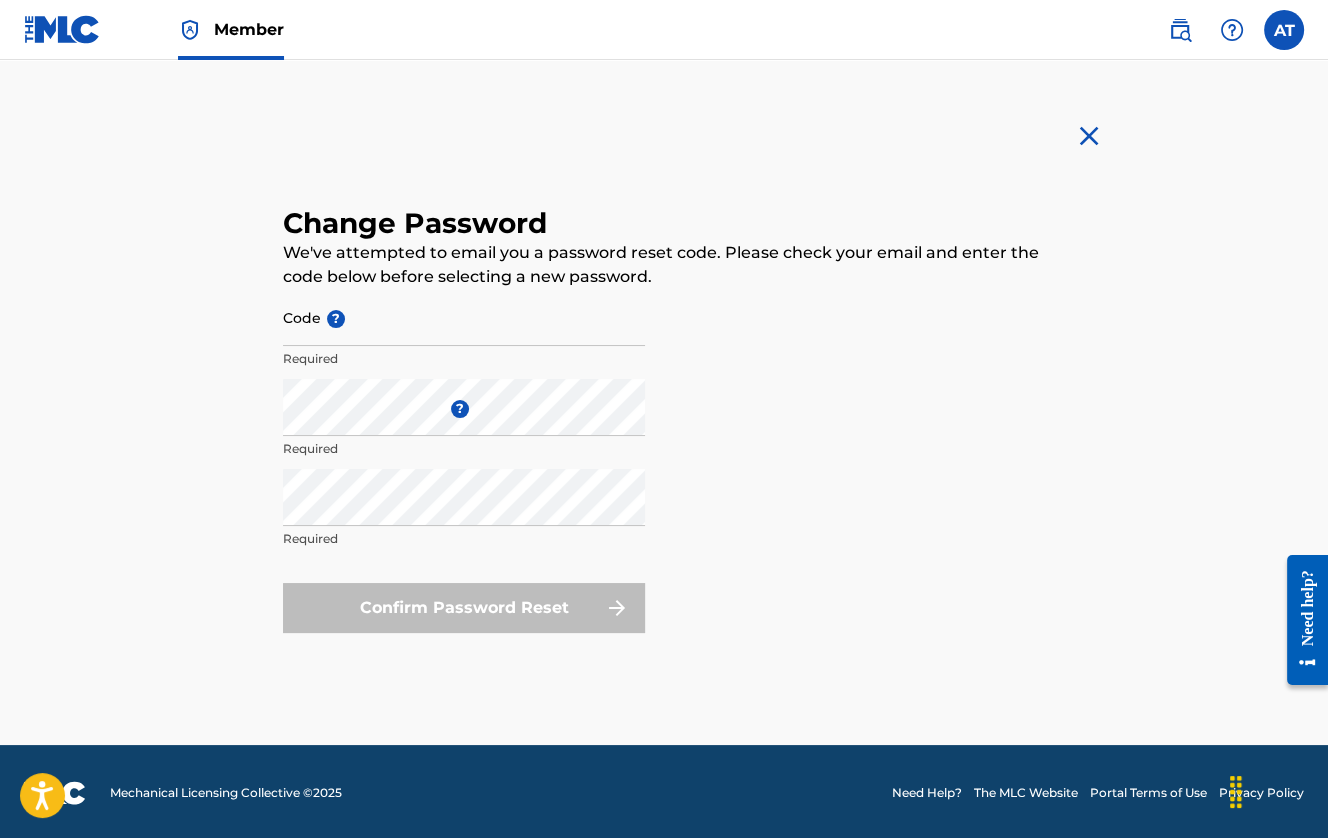 click at bounding box center (62, 29) 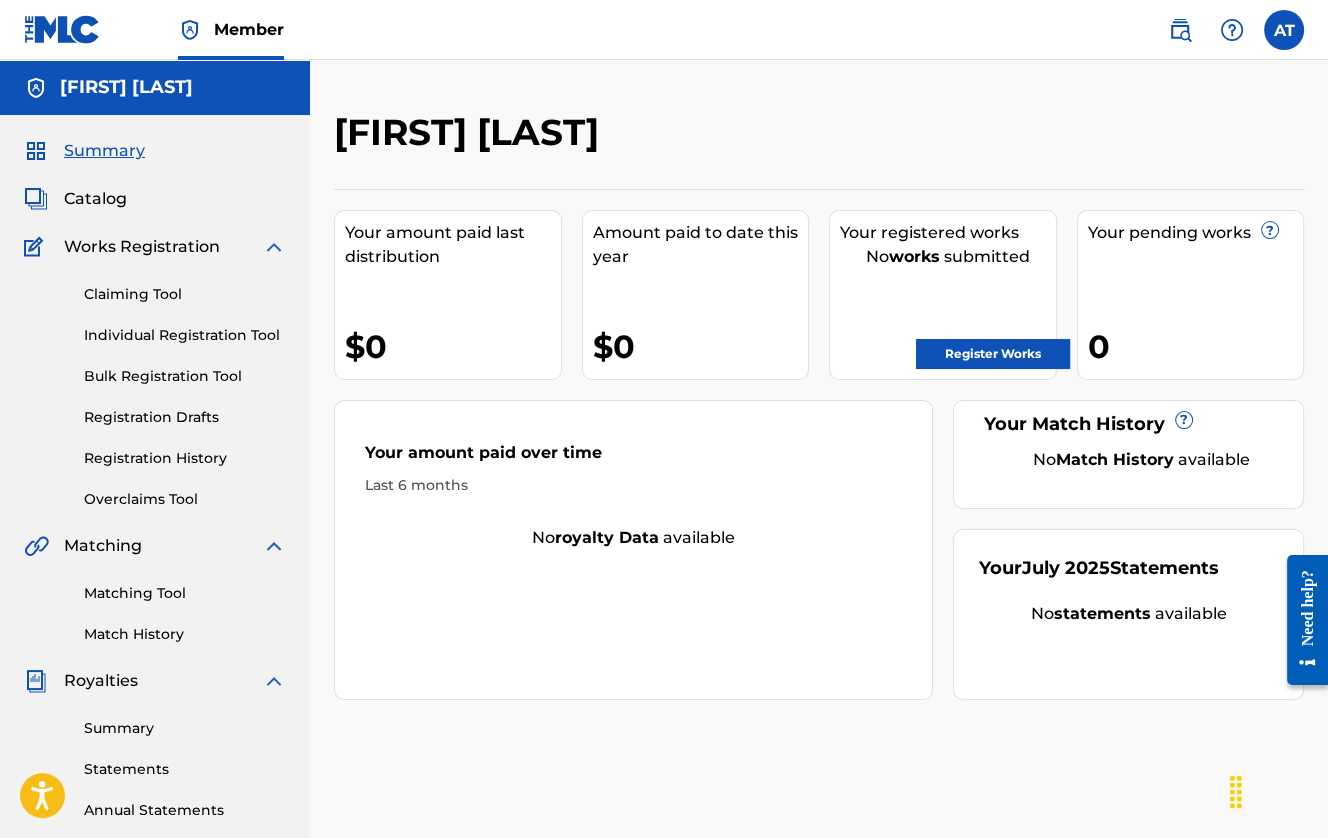 click at bounding box center (1284, 30) 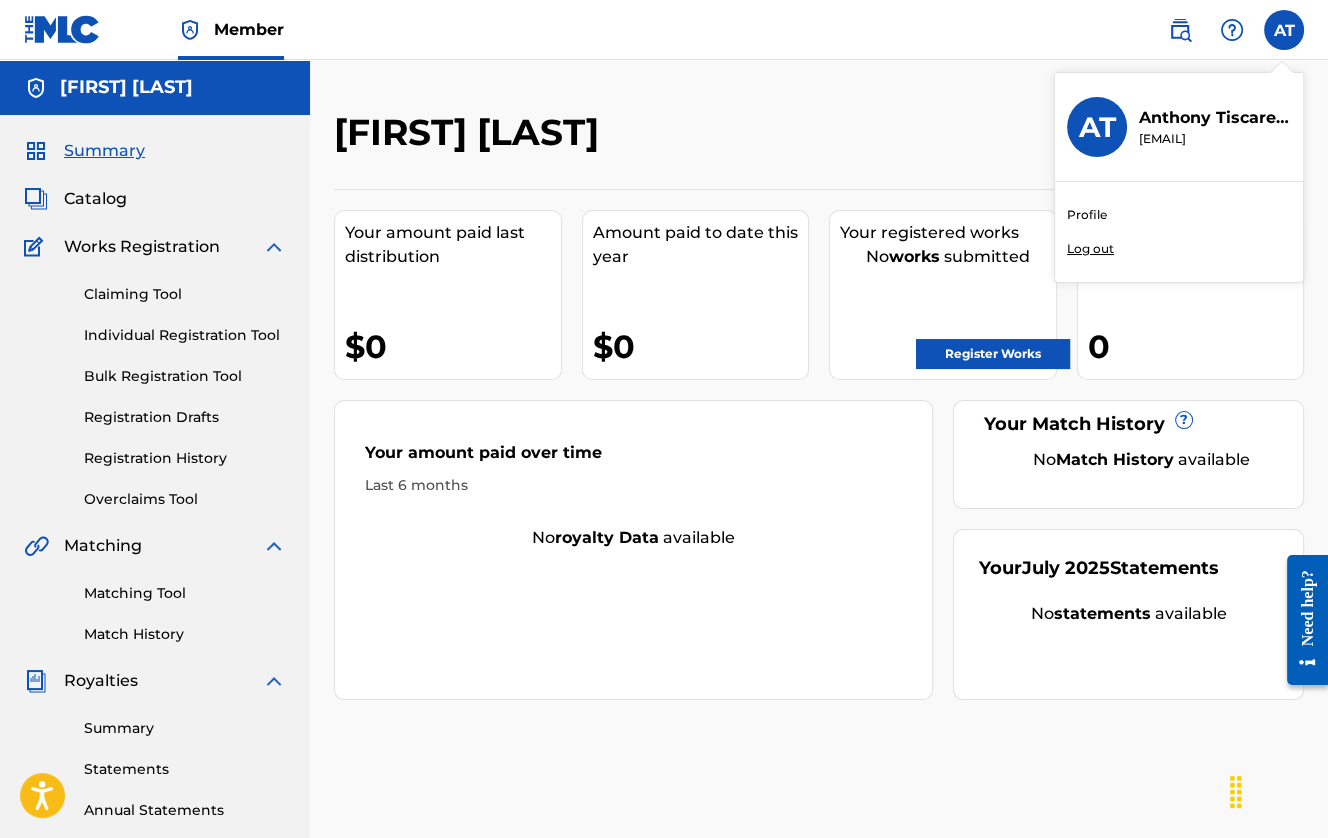 click on "Profile" at bounding box center (1087, 215) 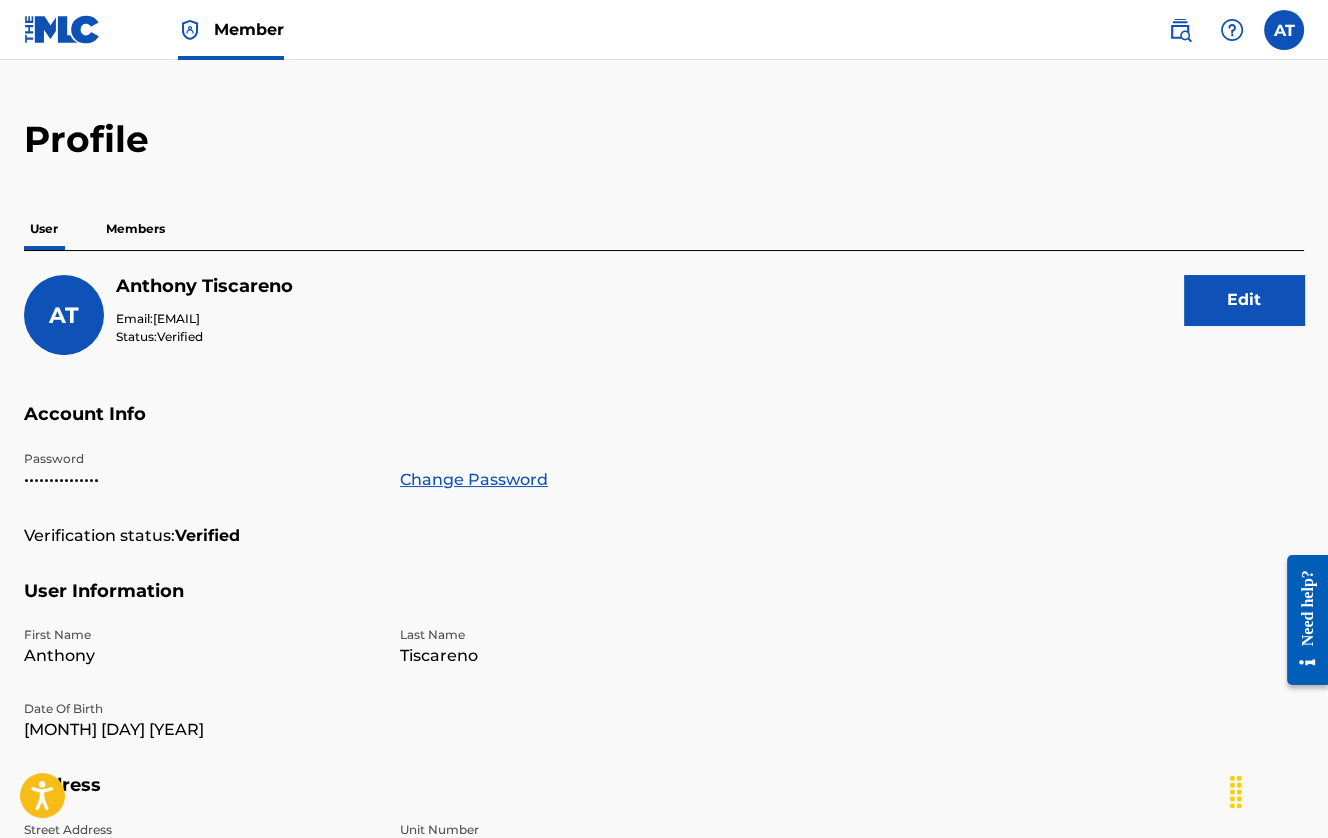 scroll, scrollTop: 0, scrollLeft: 0, axis: both 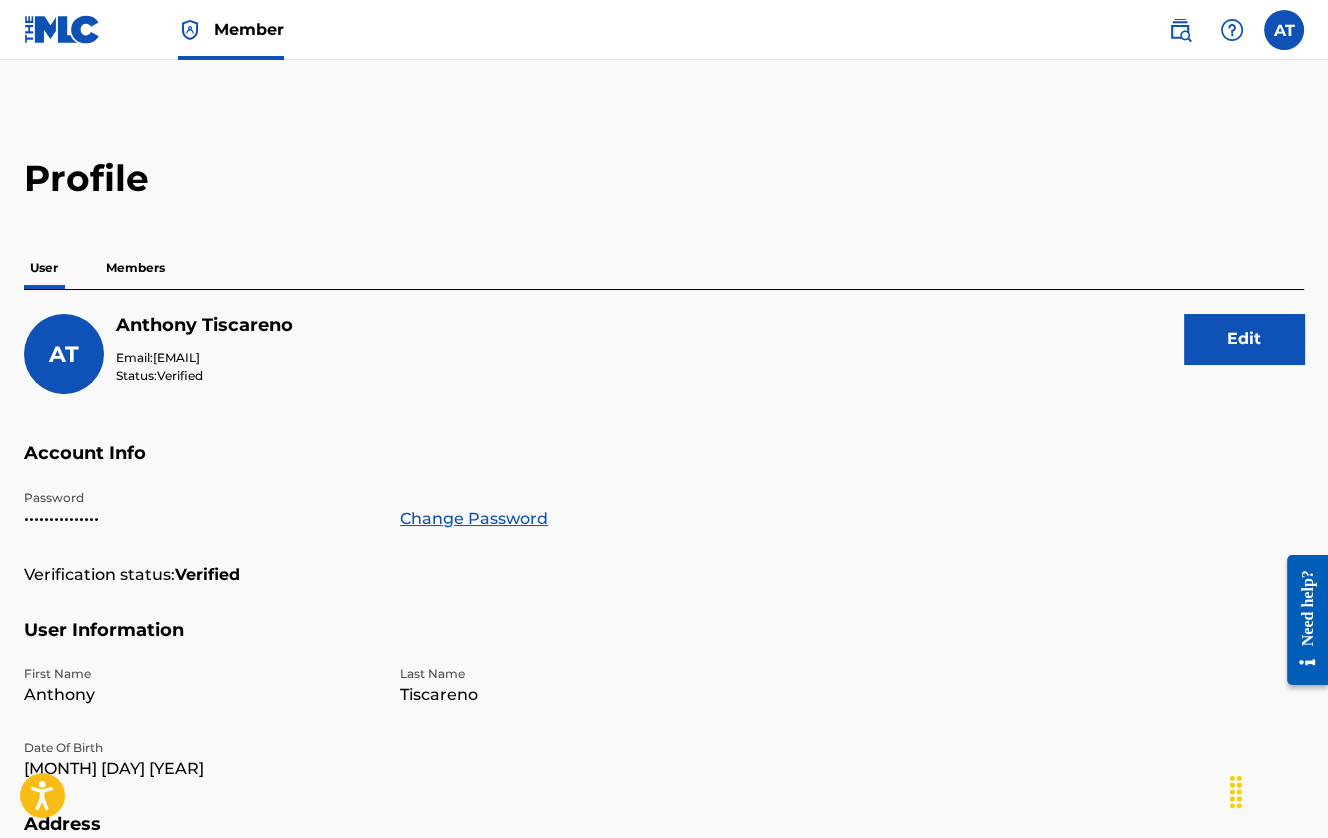 click on "Members" at bounding box center (135, 268) 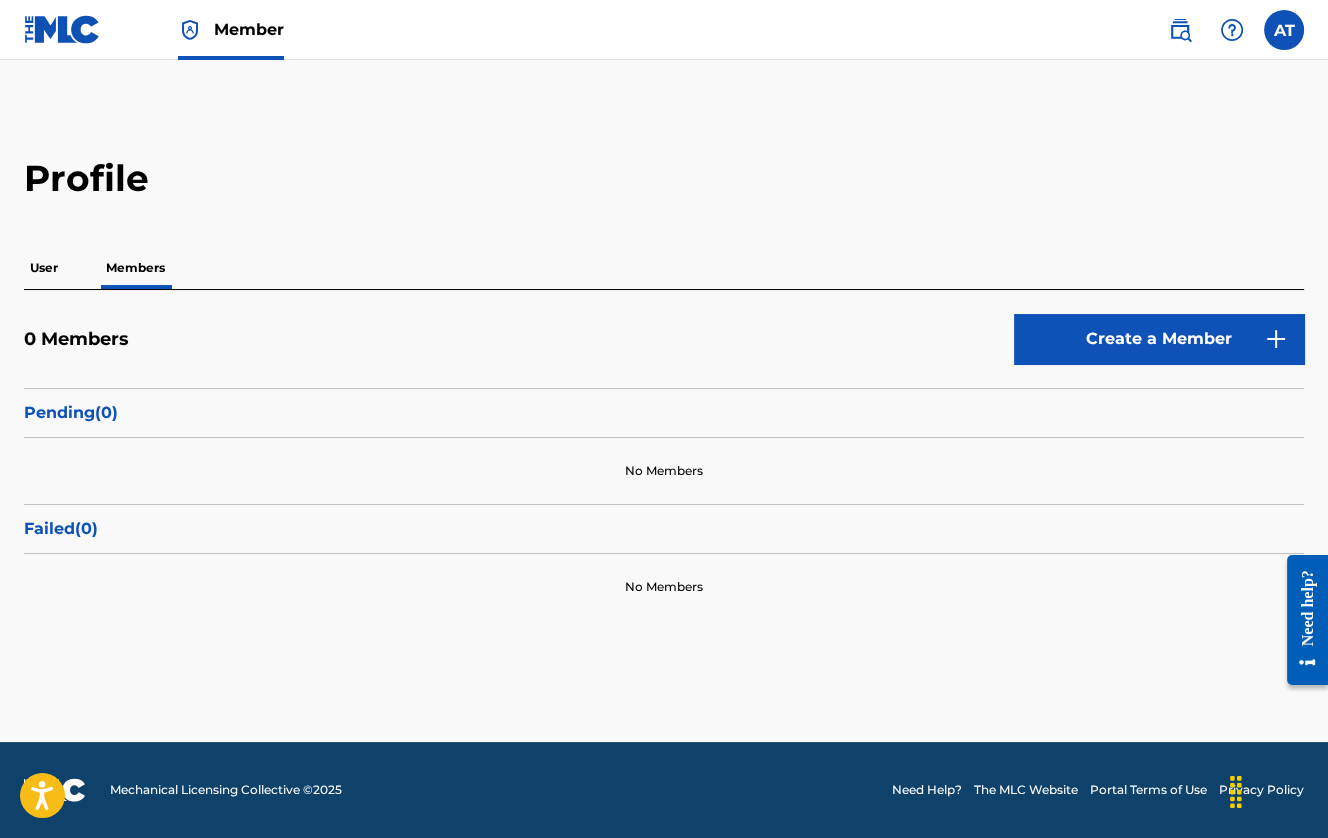 click at bounding box center (1284, 30) 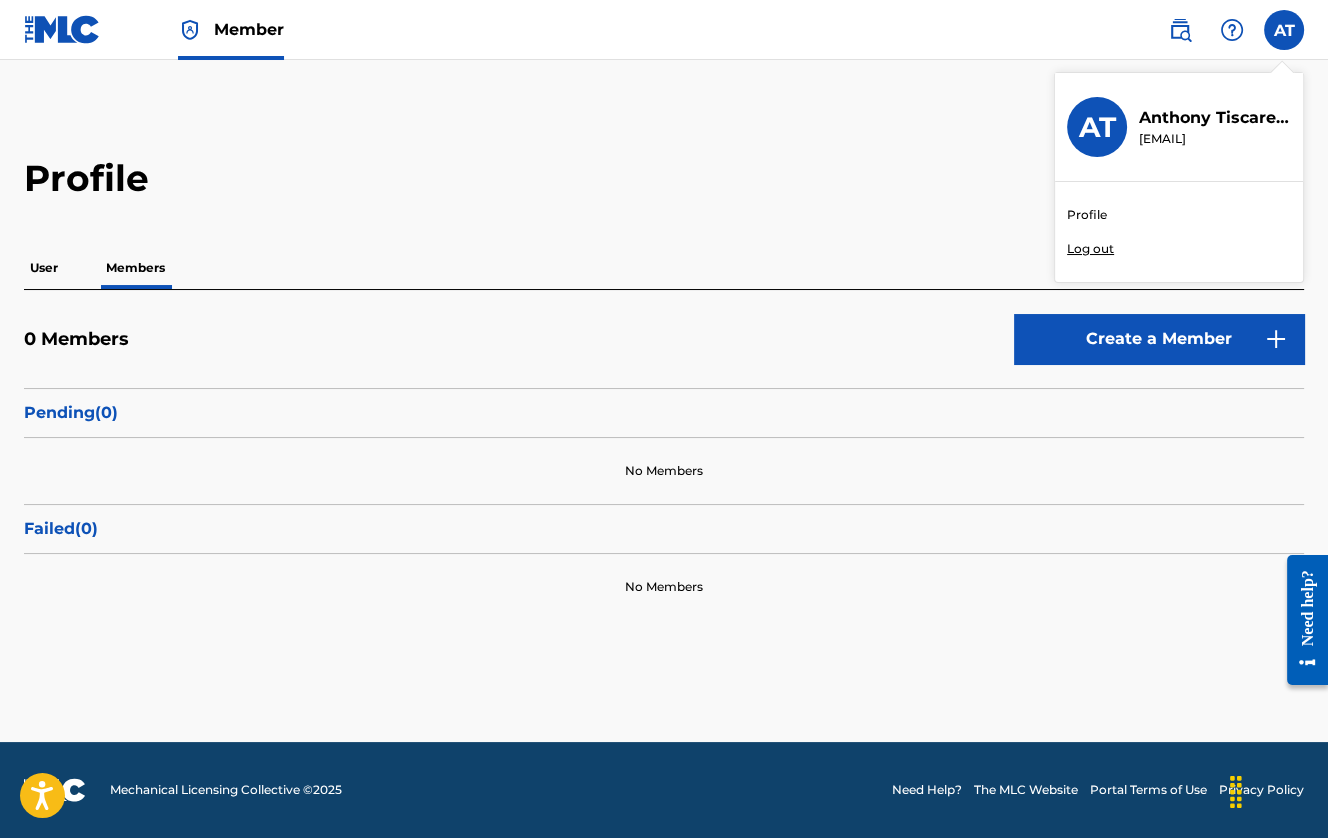 click on "Profile" at bounding box center [1087, 215] 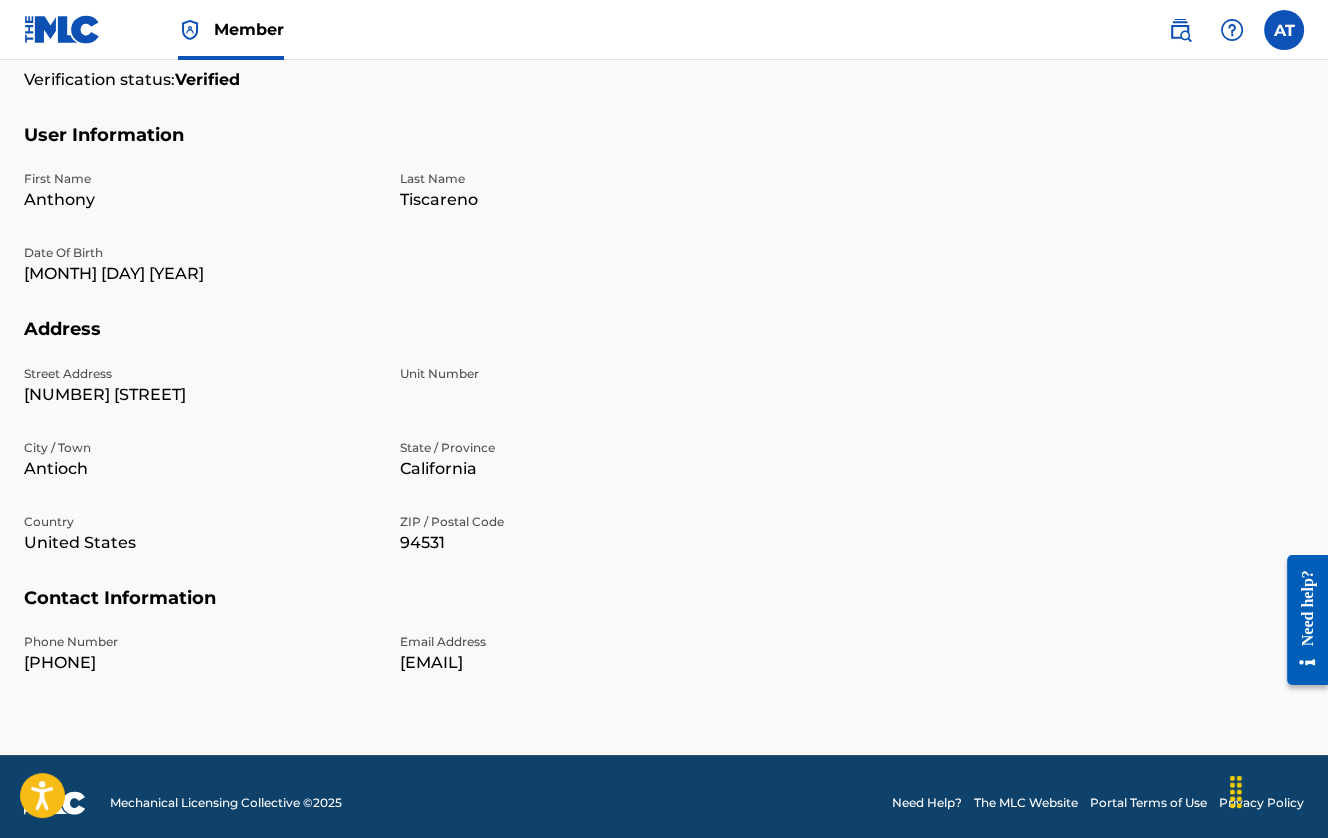 scroll, scrollTop: 0, scrollLeft: 0, axis: both 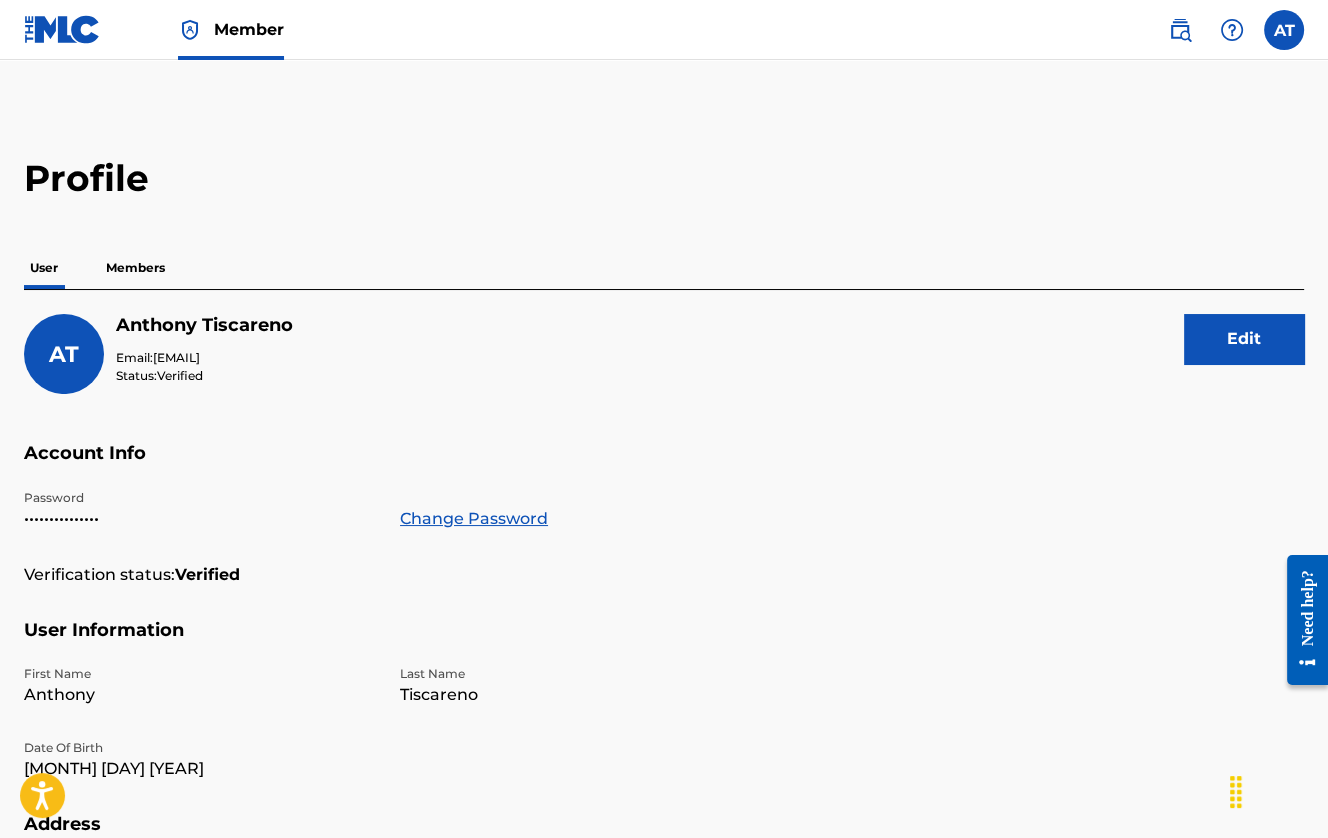 click on "User" at bounding box center [44, 268] 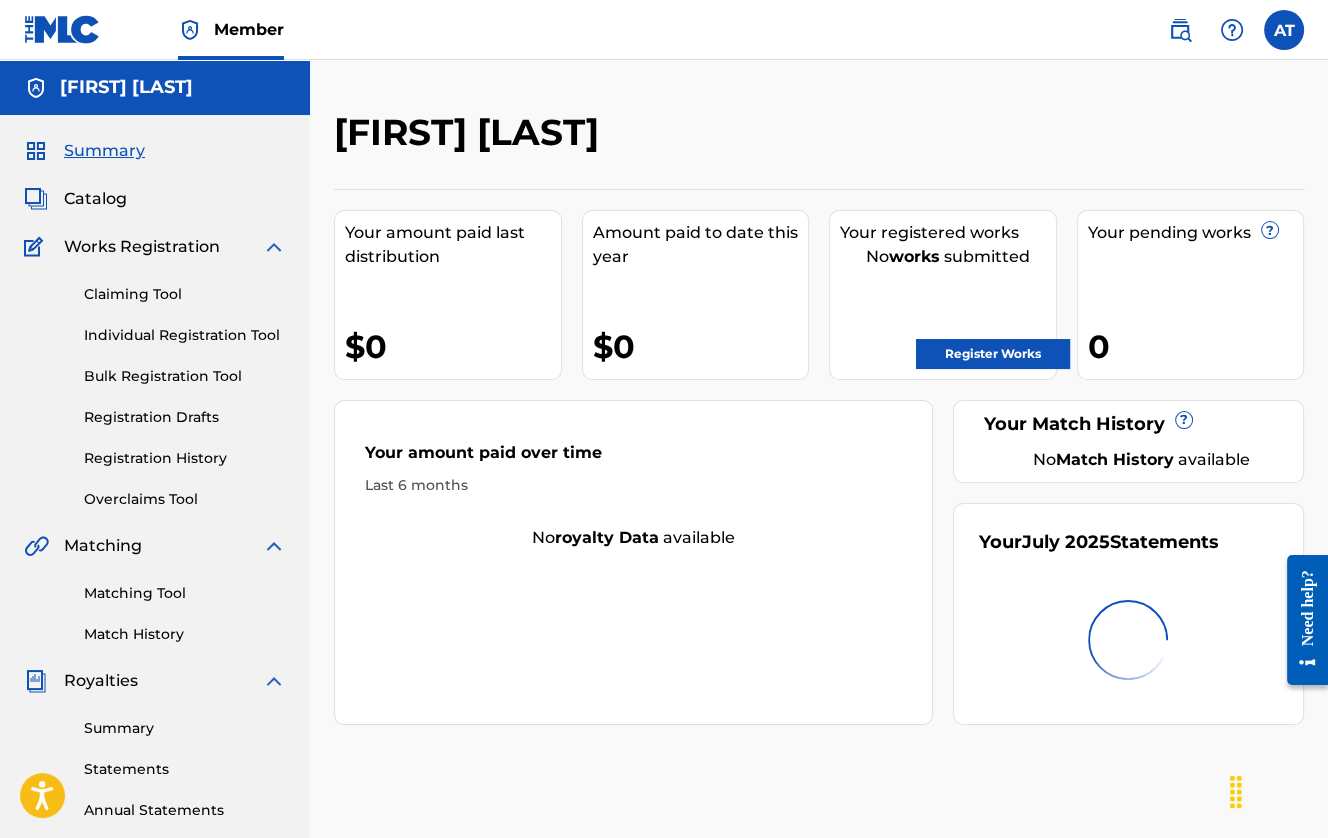 click at bounding box center (62, 29) 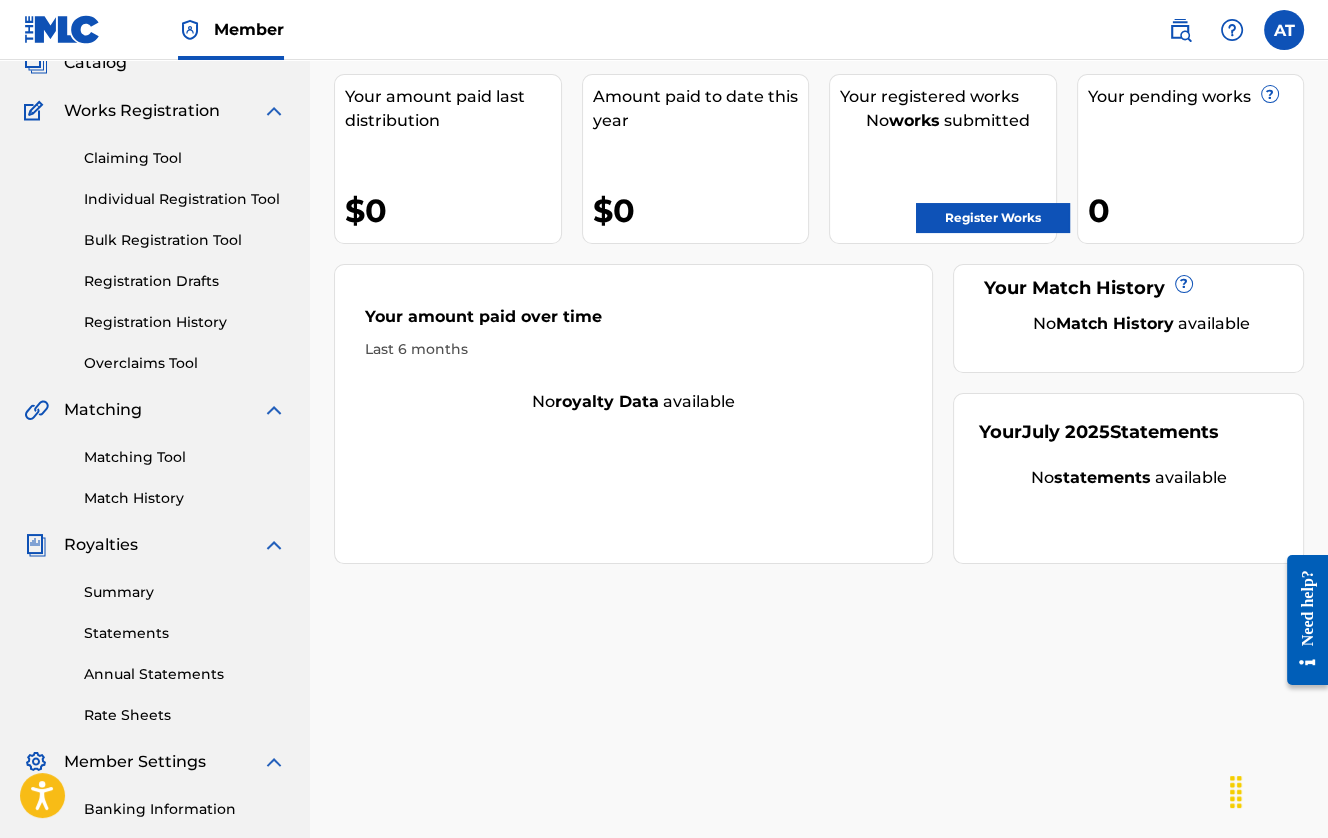 scroll, scrollTop: 9, scrollLeft: 0, axis: vertical 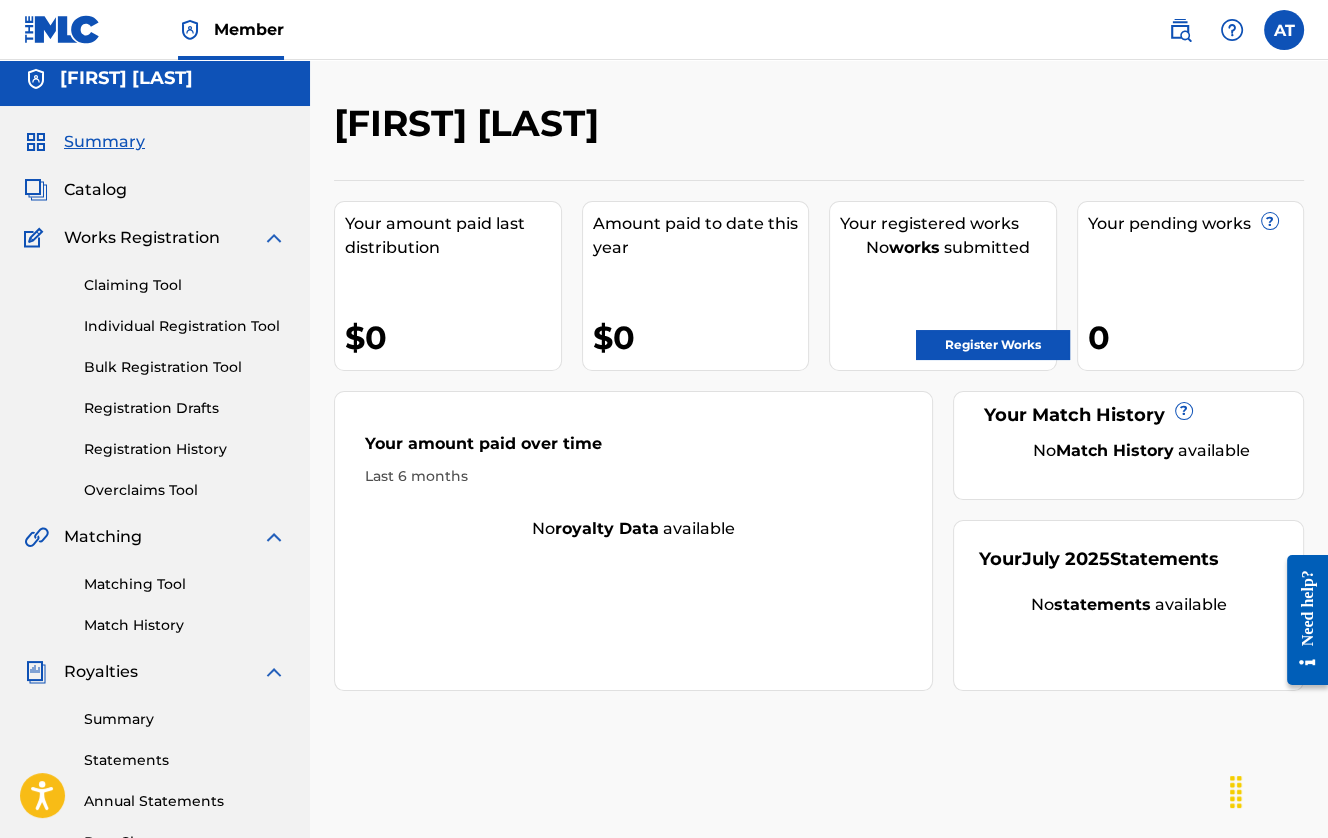 click on "Member" at bounding box center [249, 29] 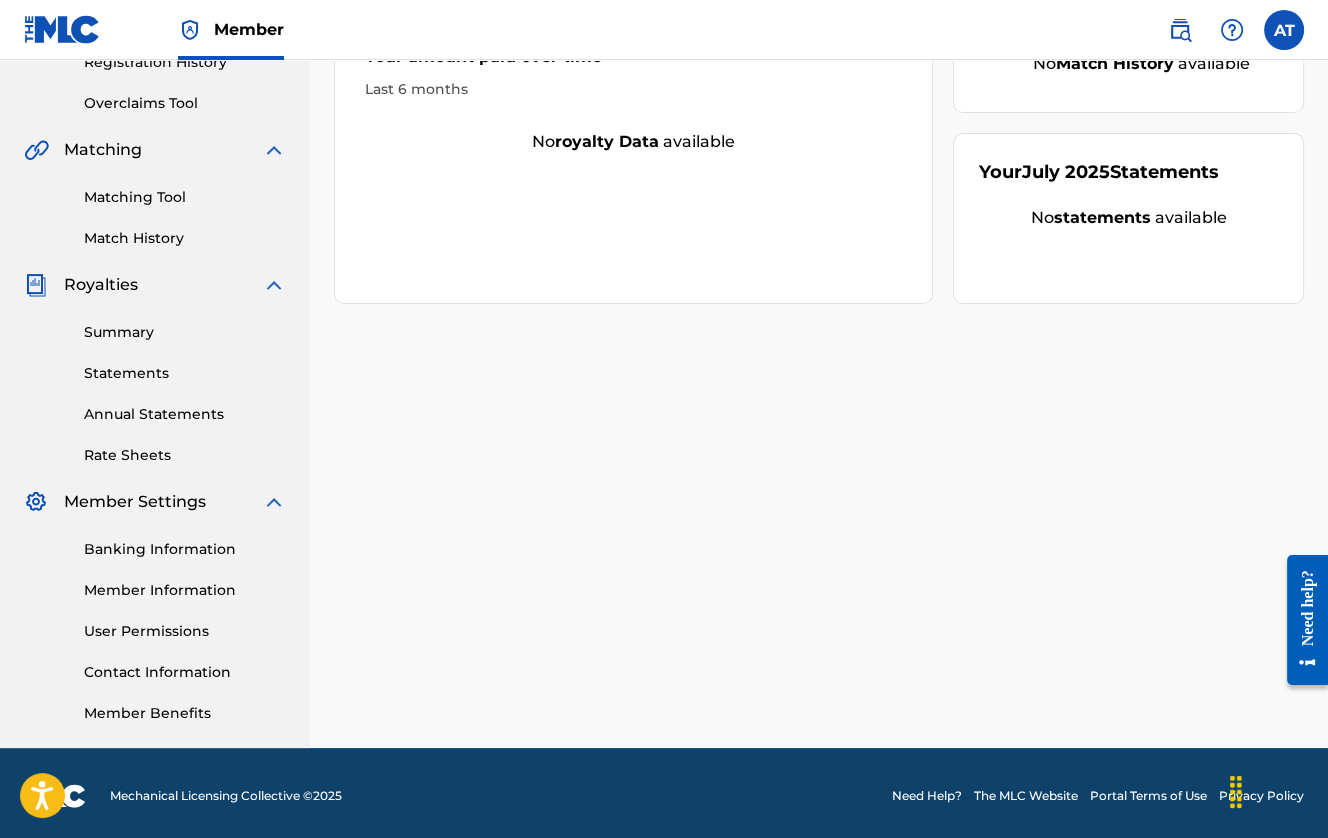 scroll, scrollTop: 0, scrollLeft: 0, axis: both 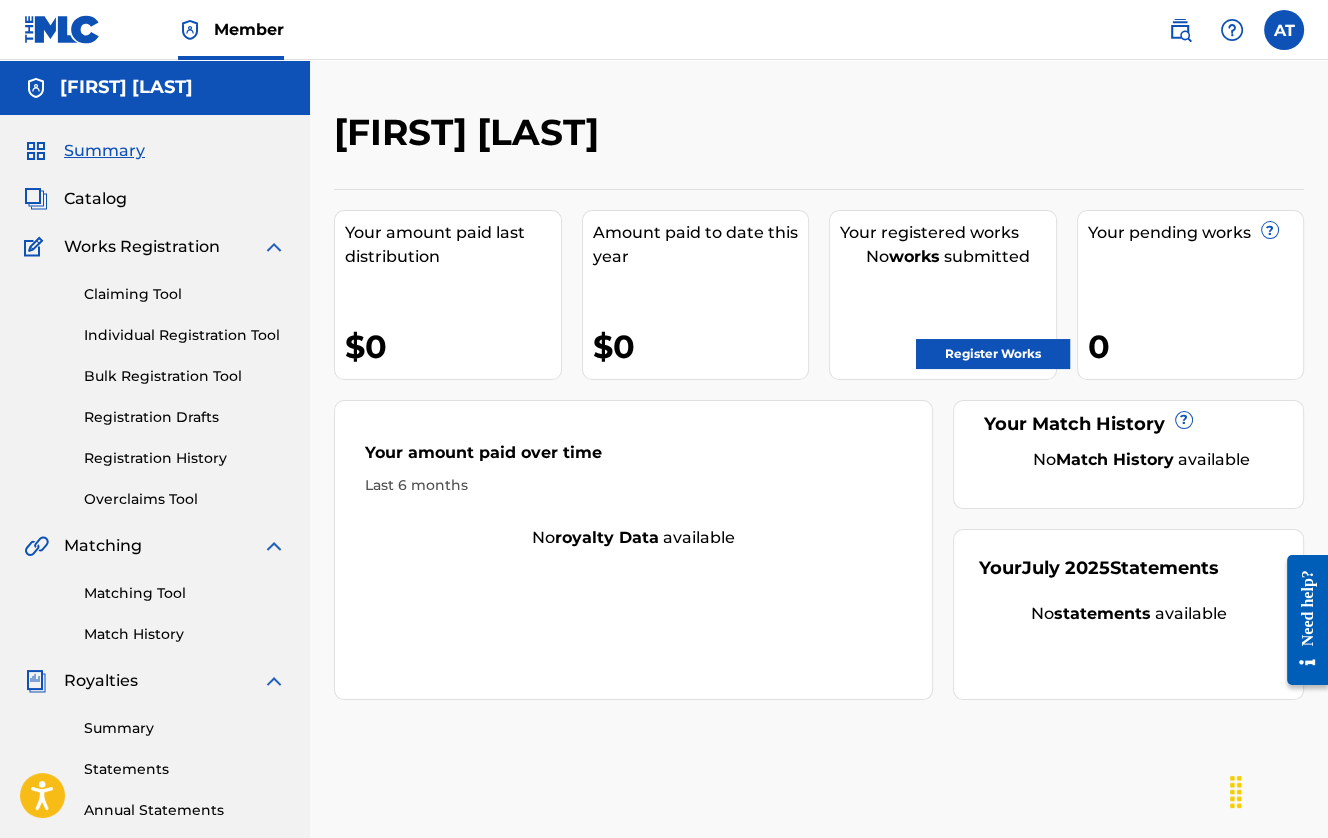 click on "Register Works" at bounding box center [993, 354] 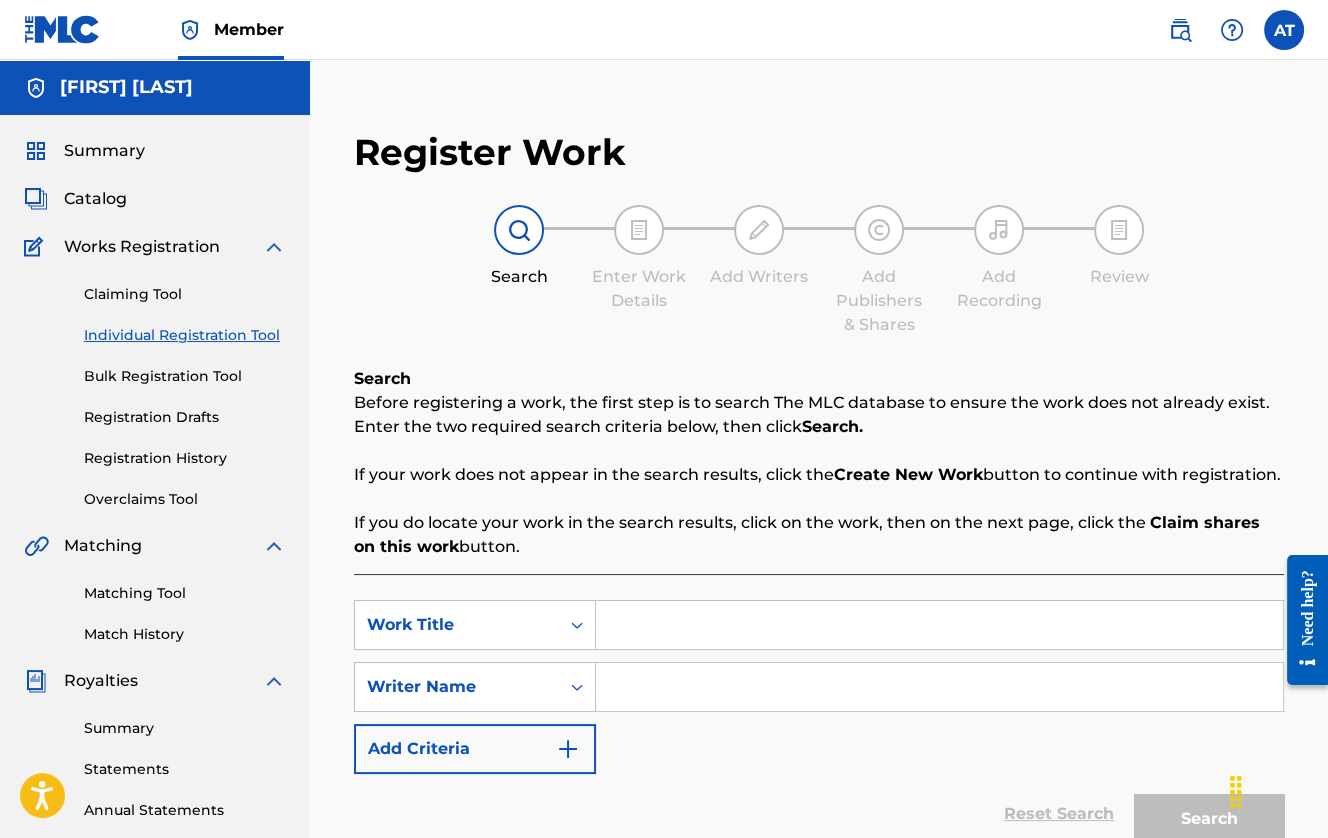 click at bounding box center (939, 625) 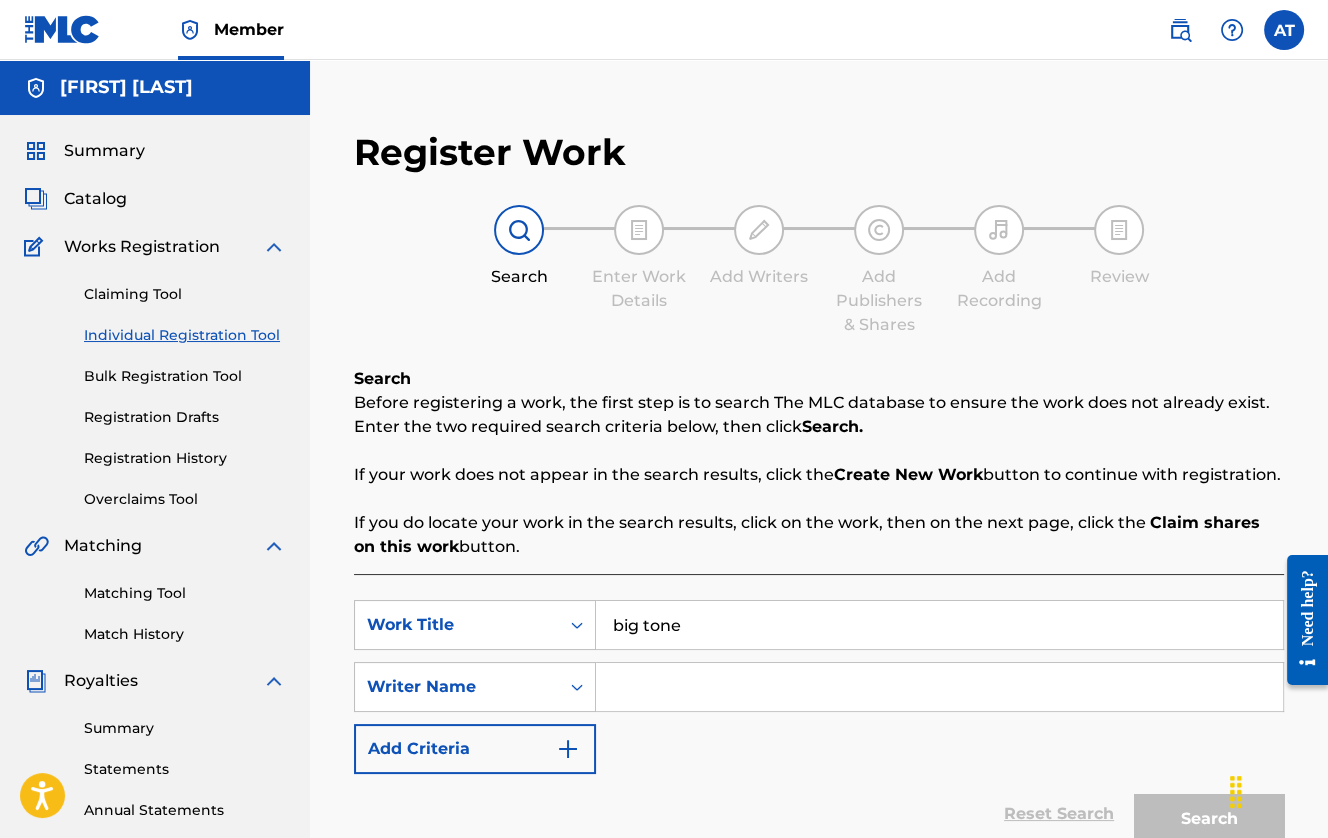 type on "big tone" 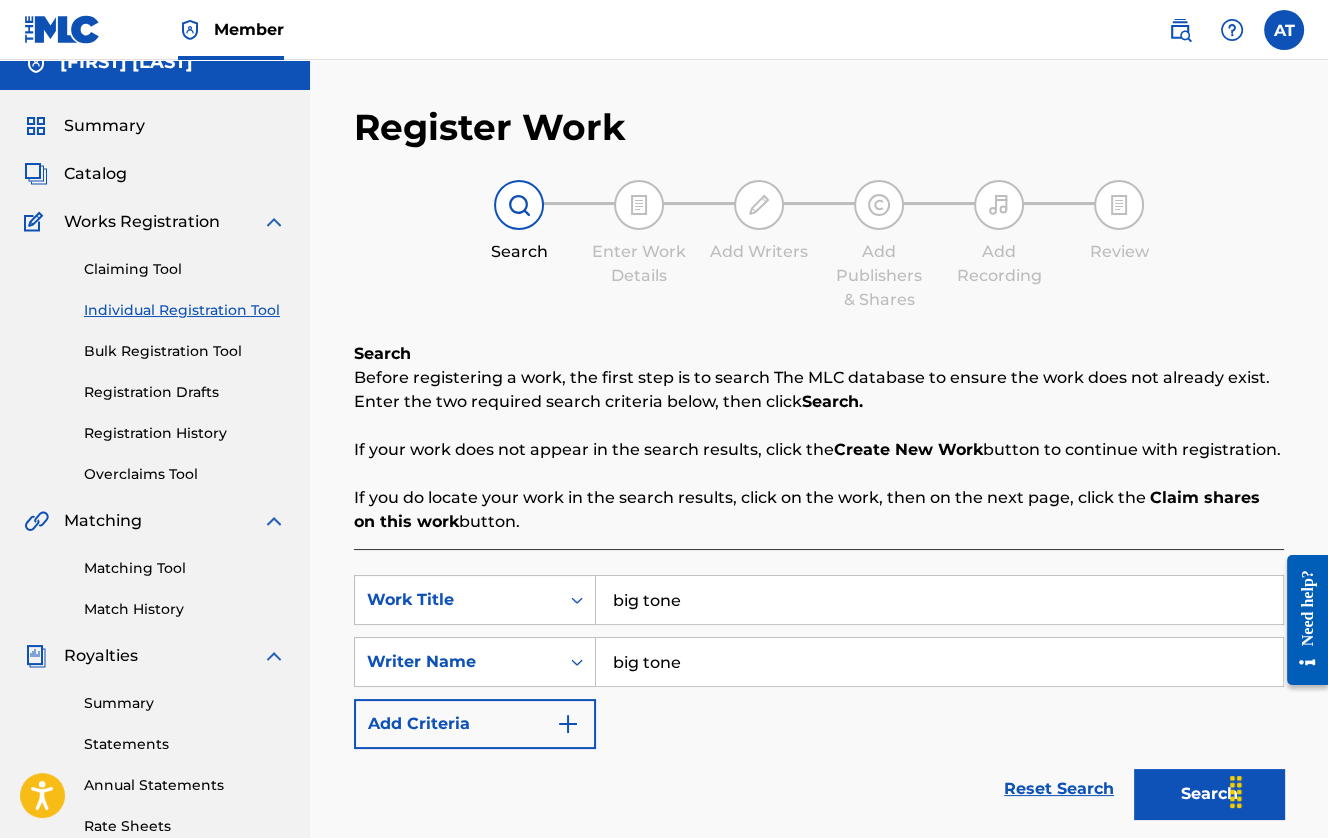 scroll, scrollTop: 175, scrollLeft: 0, axis: vertical 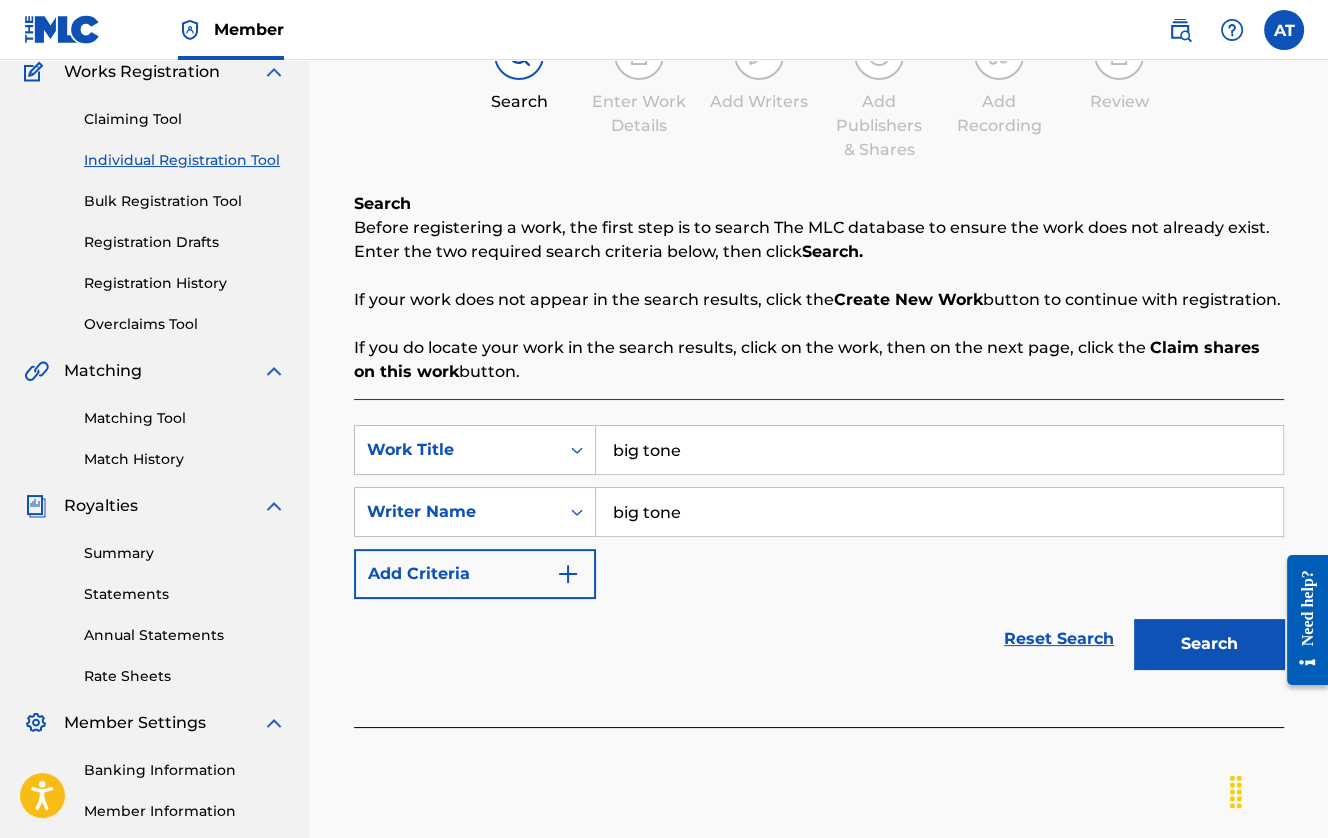 type on "big tone" 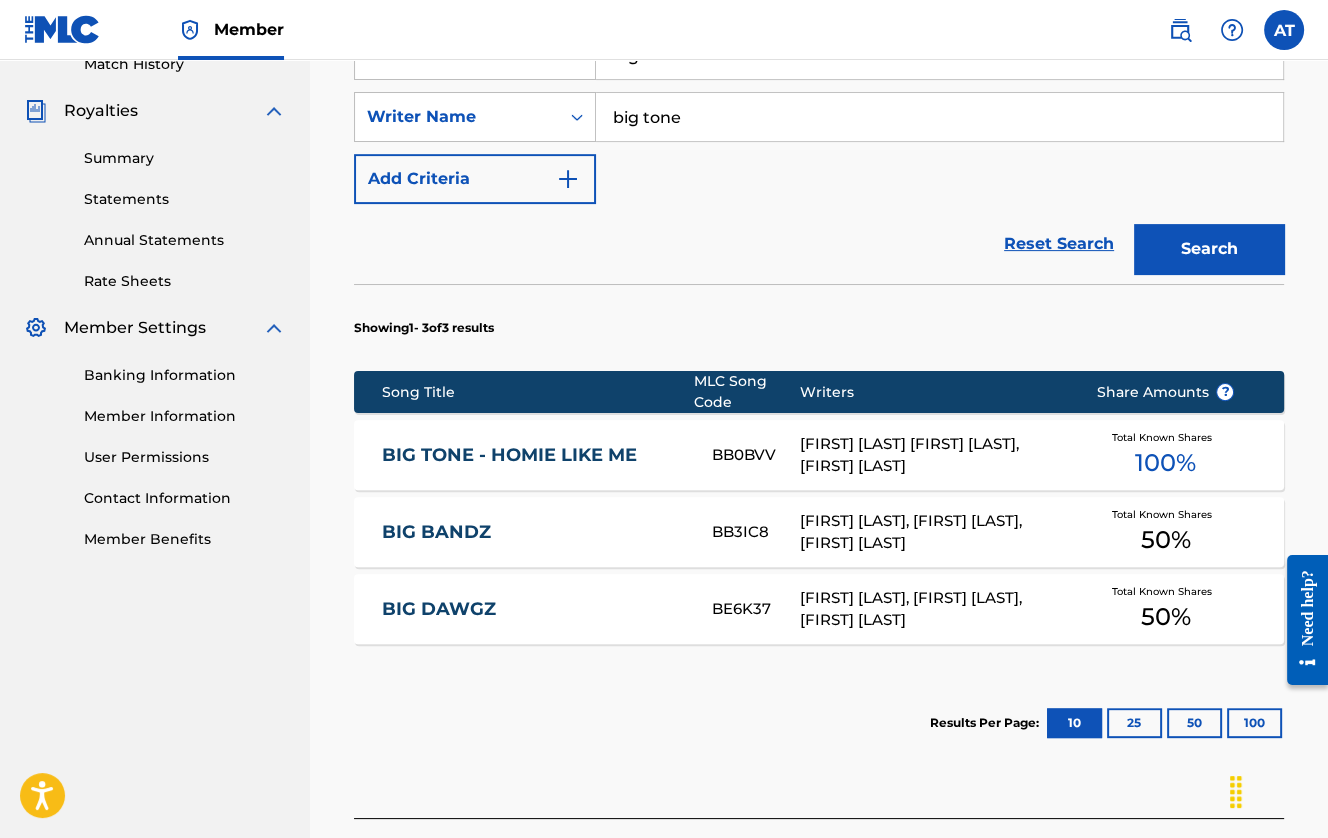 scroll, scrollTop: 433, scrollLeft: 0, axis: vertical 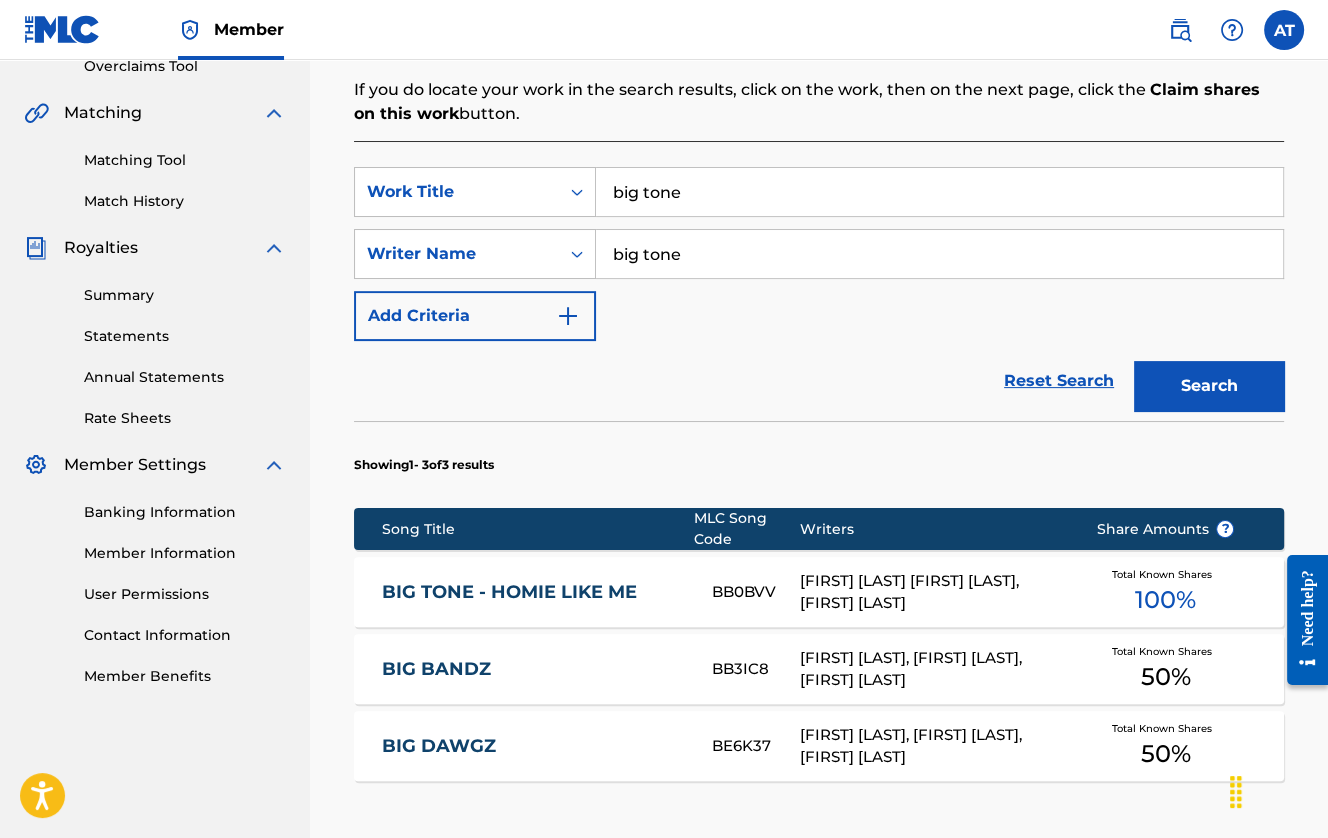 click at bounding box center [568, 316] 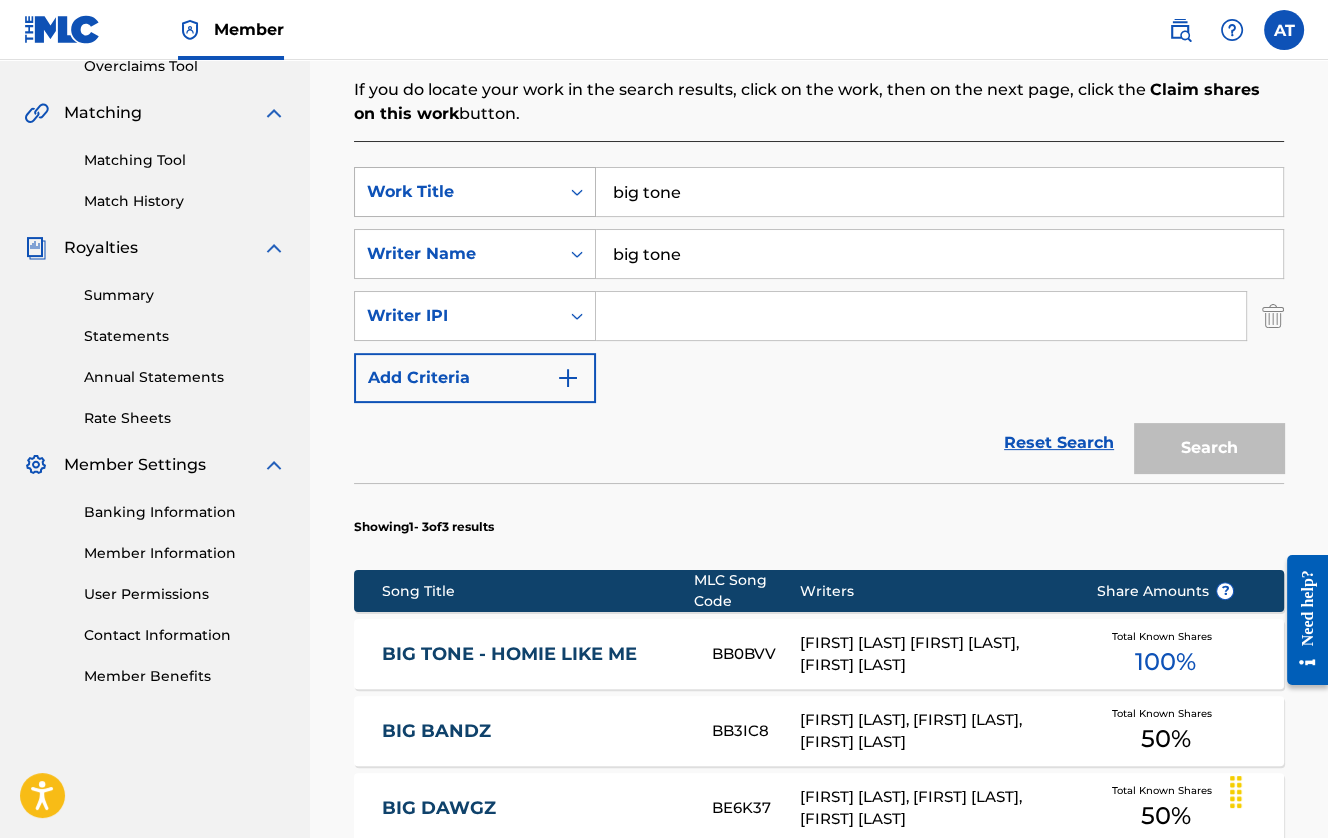 click 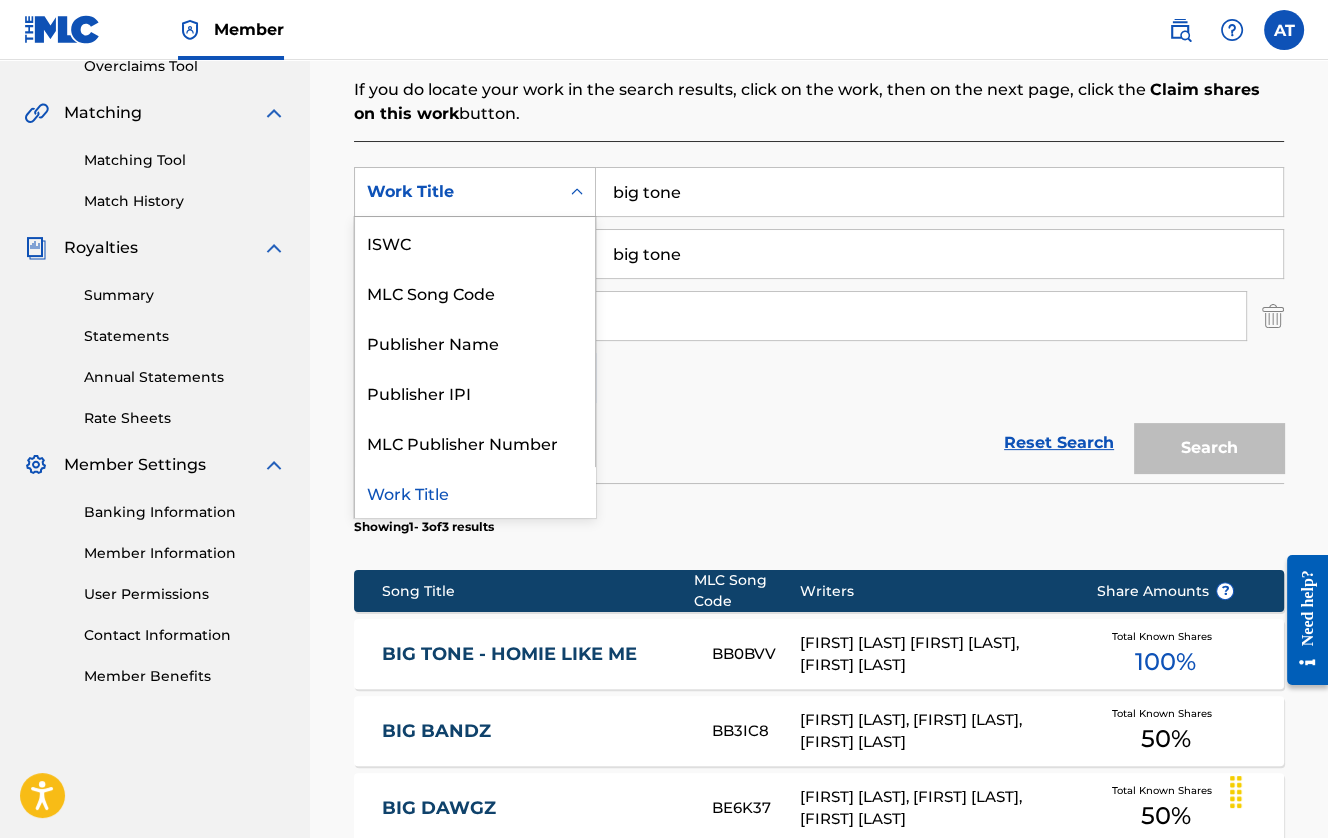 click on "Work Title" at bounding box center [475, 492] 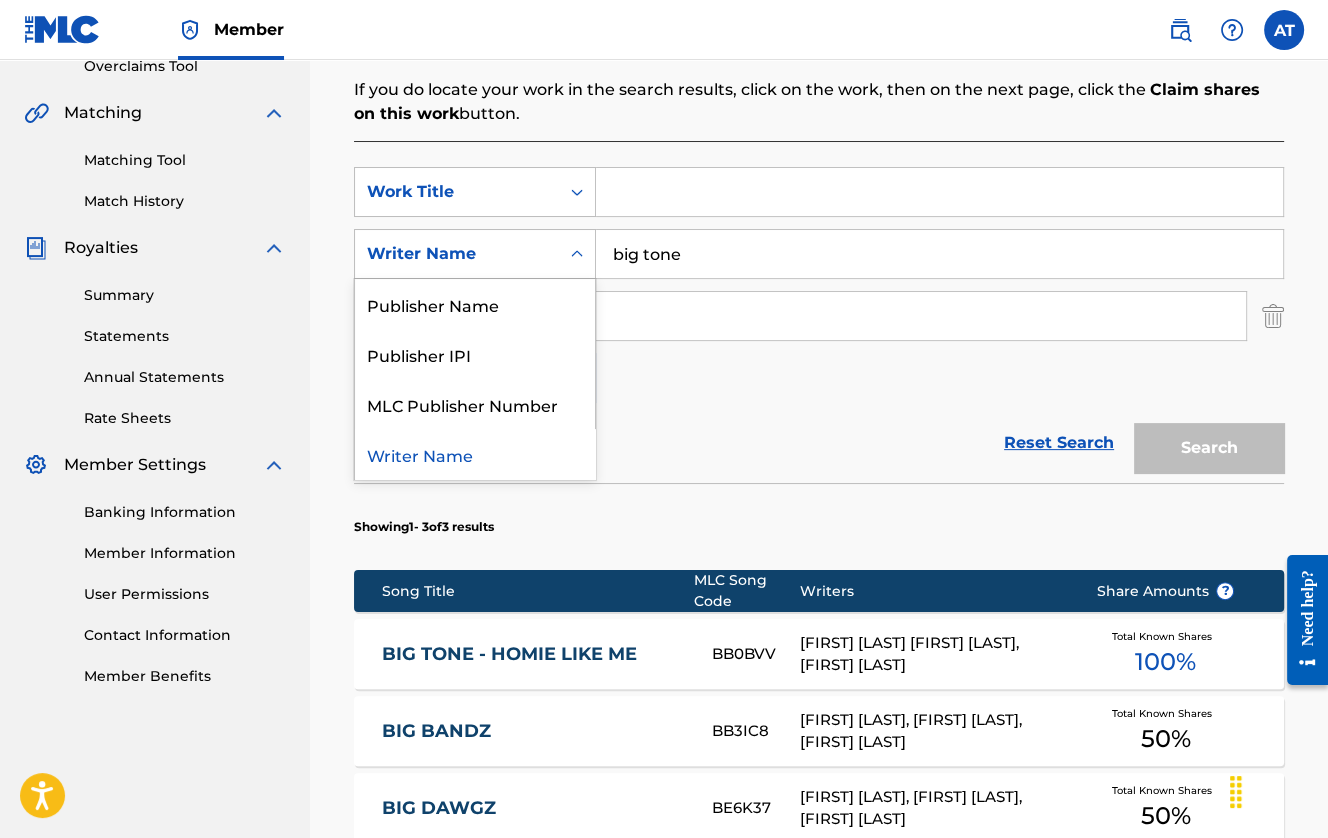 click on "Writer Name" at bounding box center (457, 254) 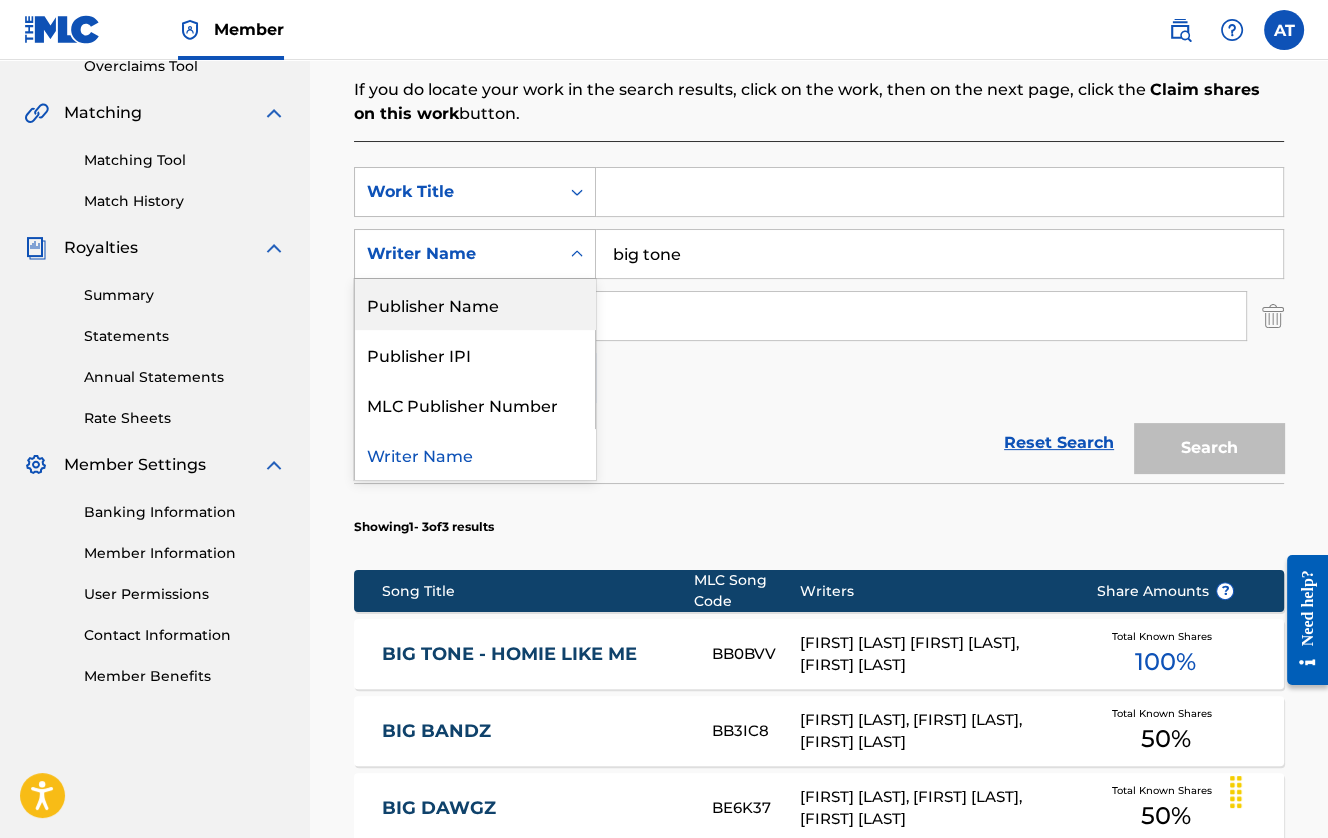 click on "Publisher Name" at bounding box center [475, 304] 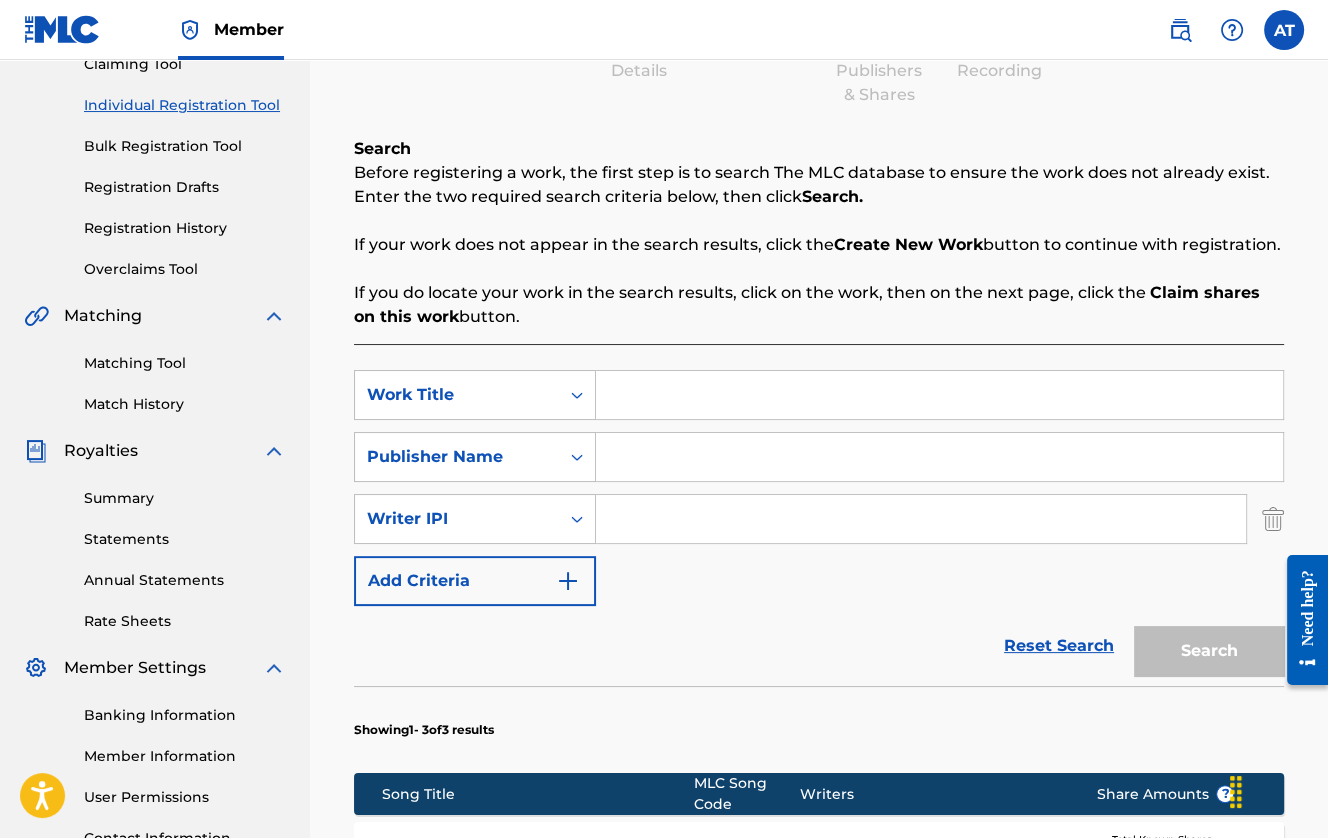 scroll, scrollTop: 0, scrollLeft: 0, axis: both 